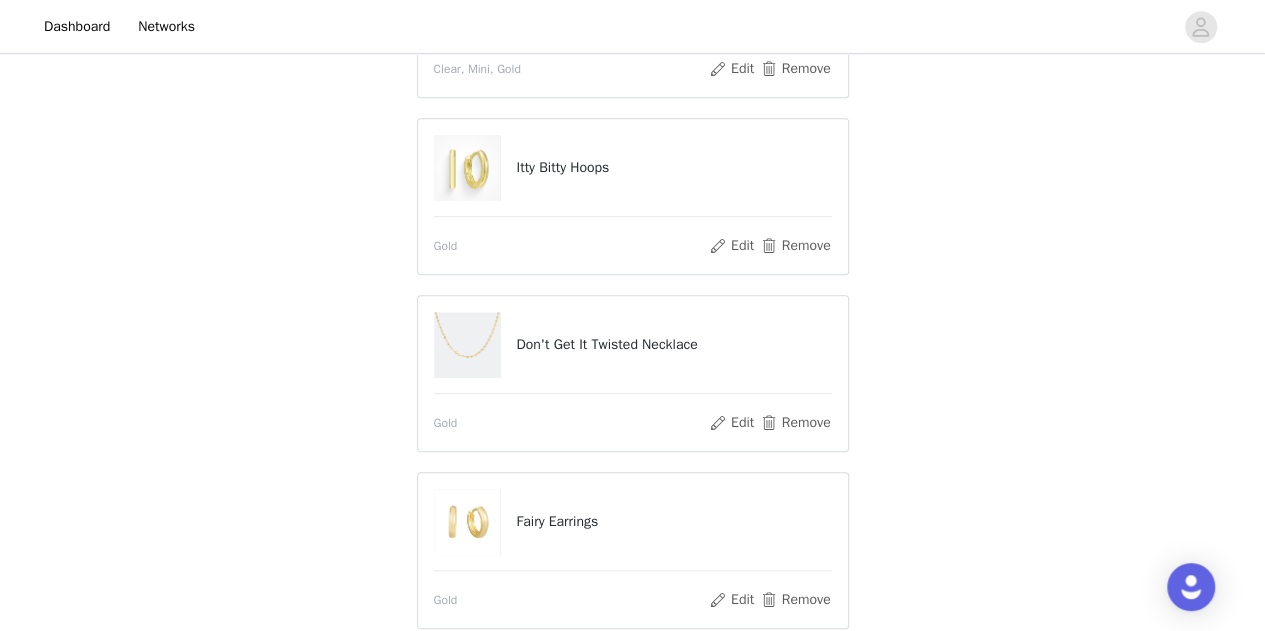 scroll, scrollTop: 681, scrollLeft: 0, axis: vertical 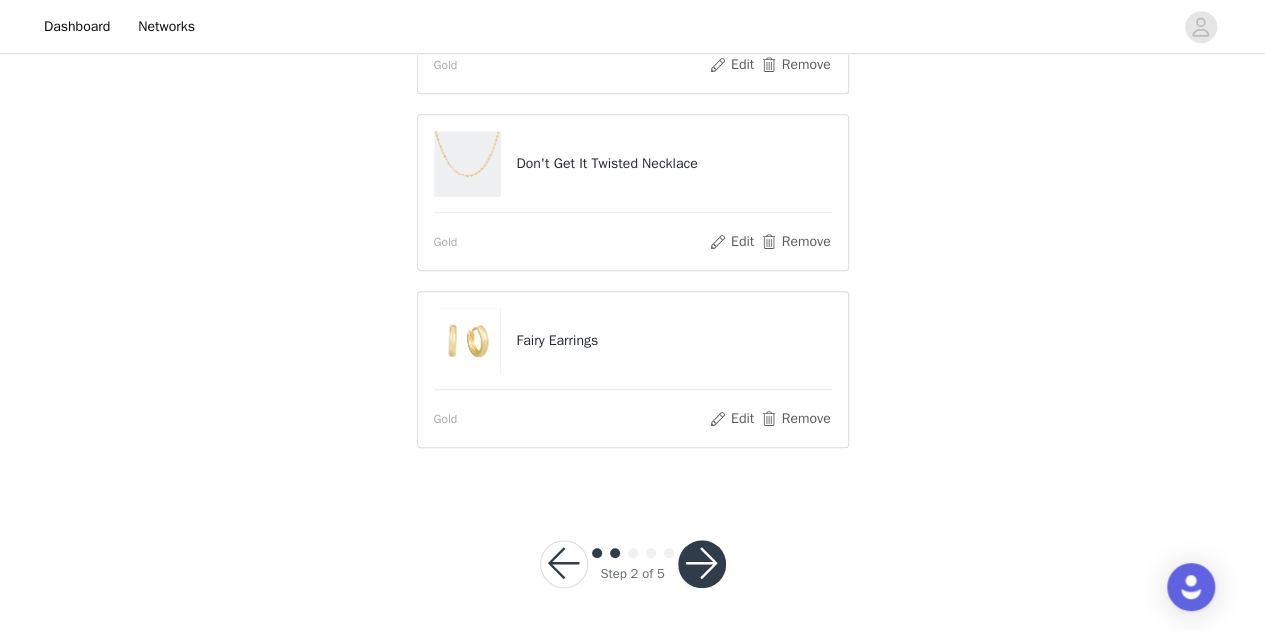click at bounding box center [564, 564] 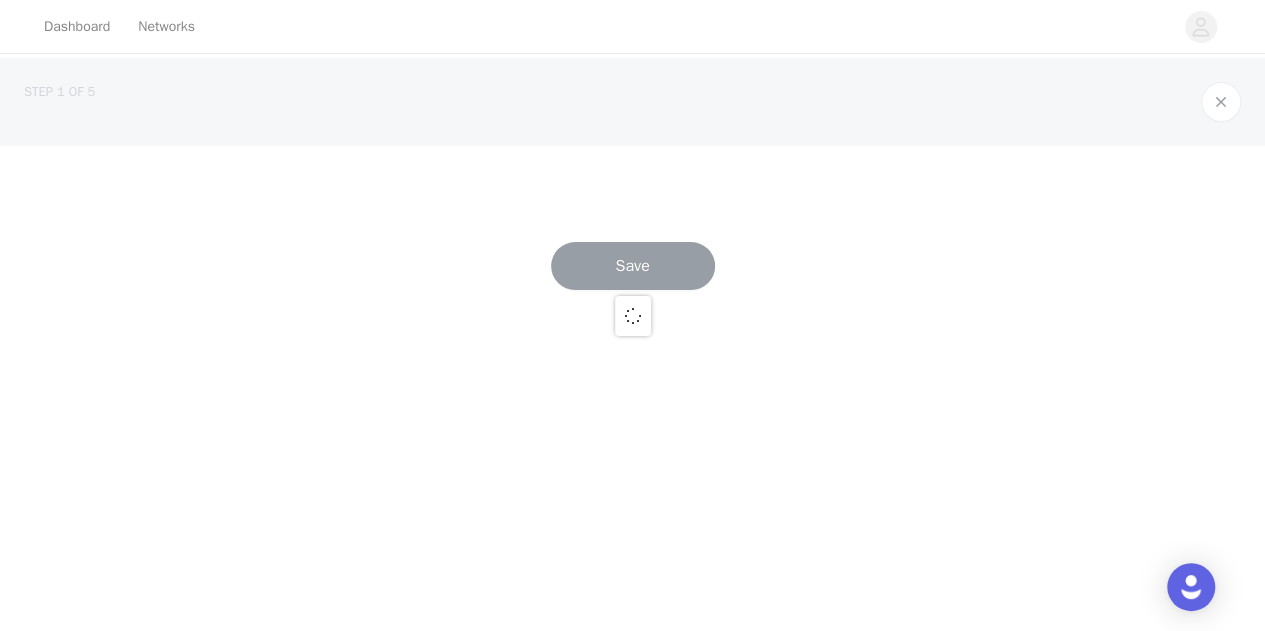 scroll, scrollTop: 0, scrollLeft: 0, axis: both 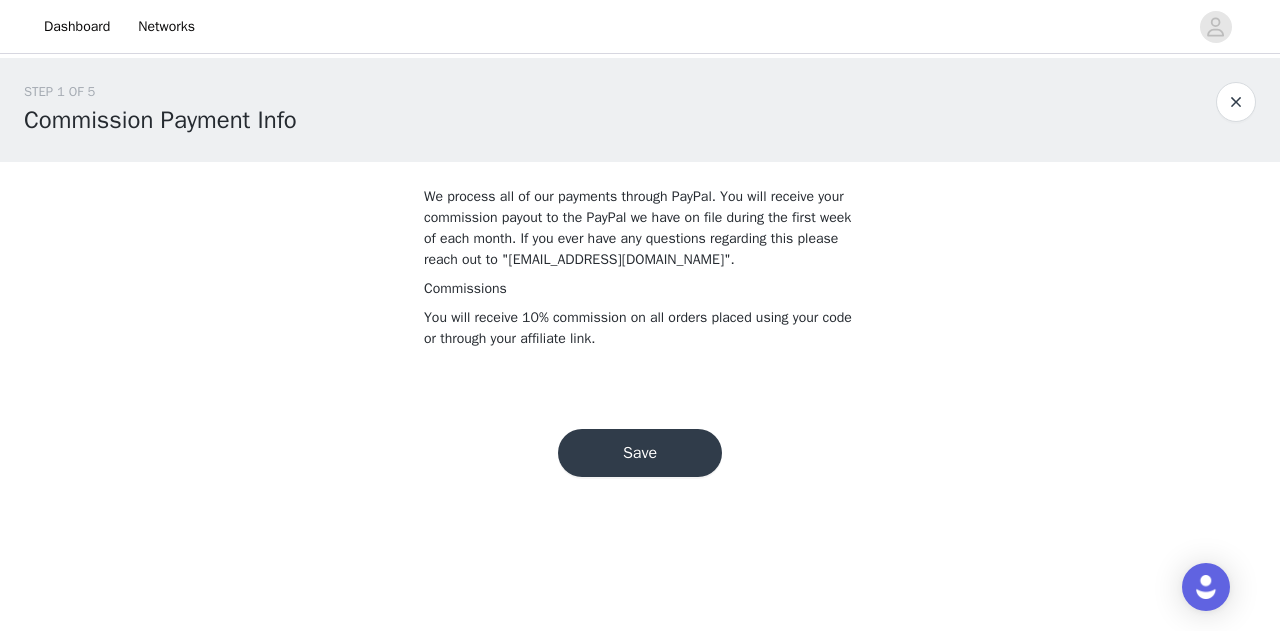 click on "Save" at bounding box center (640, 453) 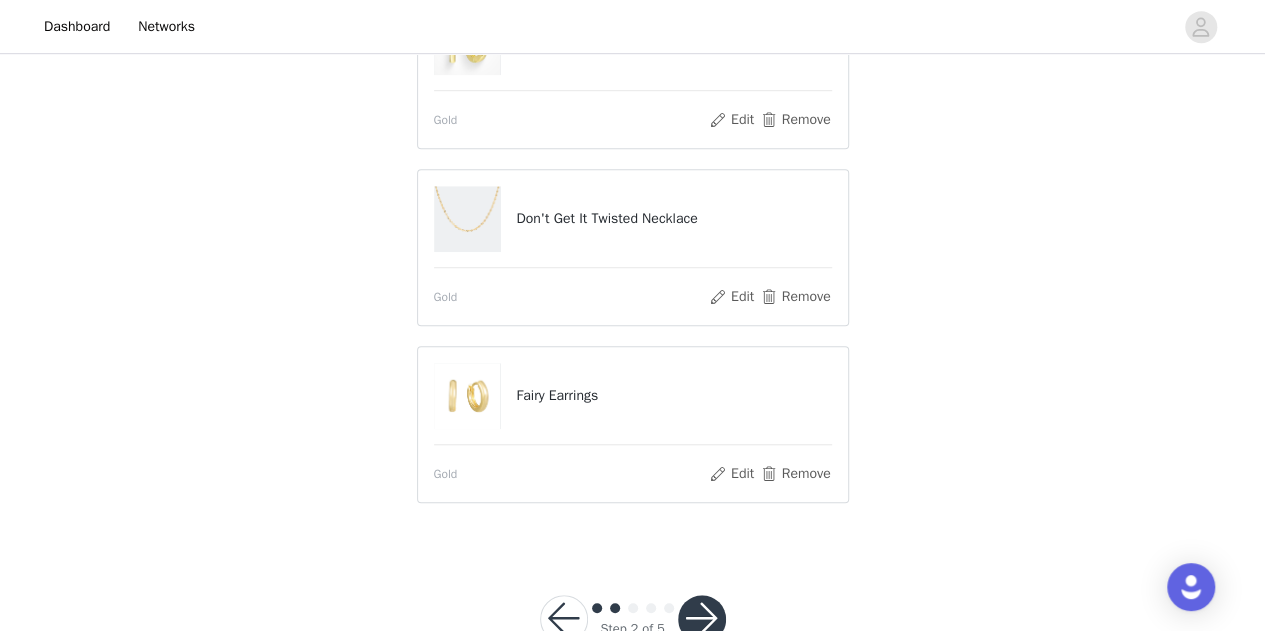 scroll, scrollTop: 700, scrollLeft: 0, axis: vertical 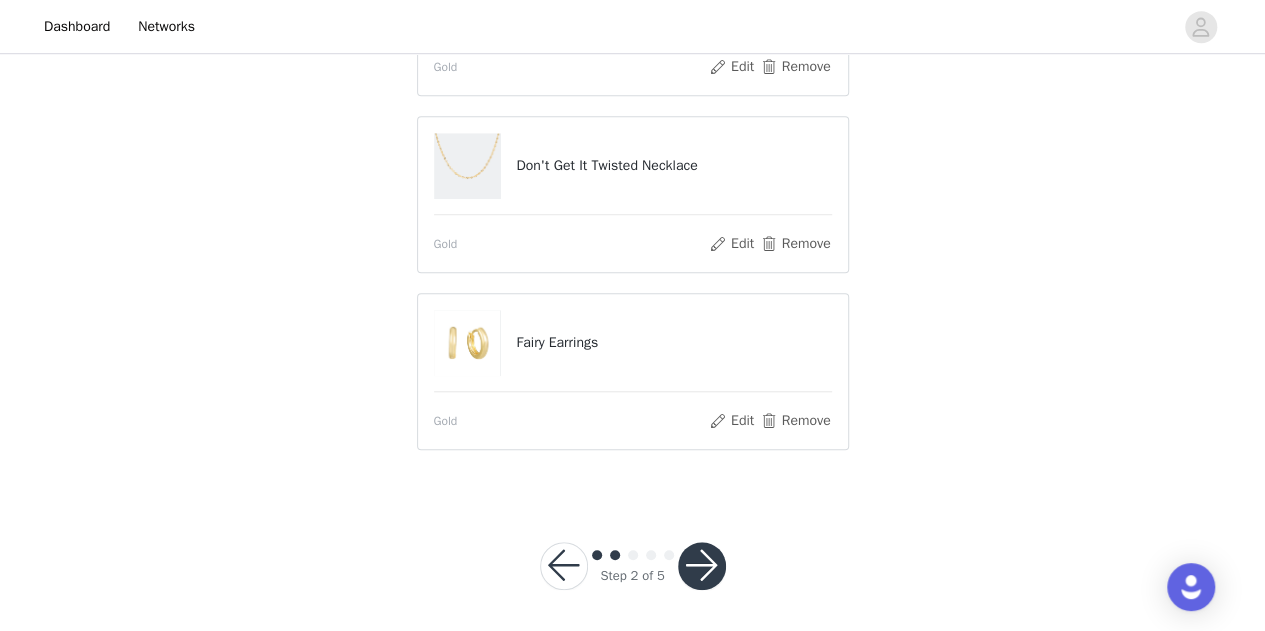 click at bounding box center (702, 566) 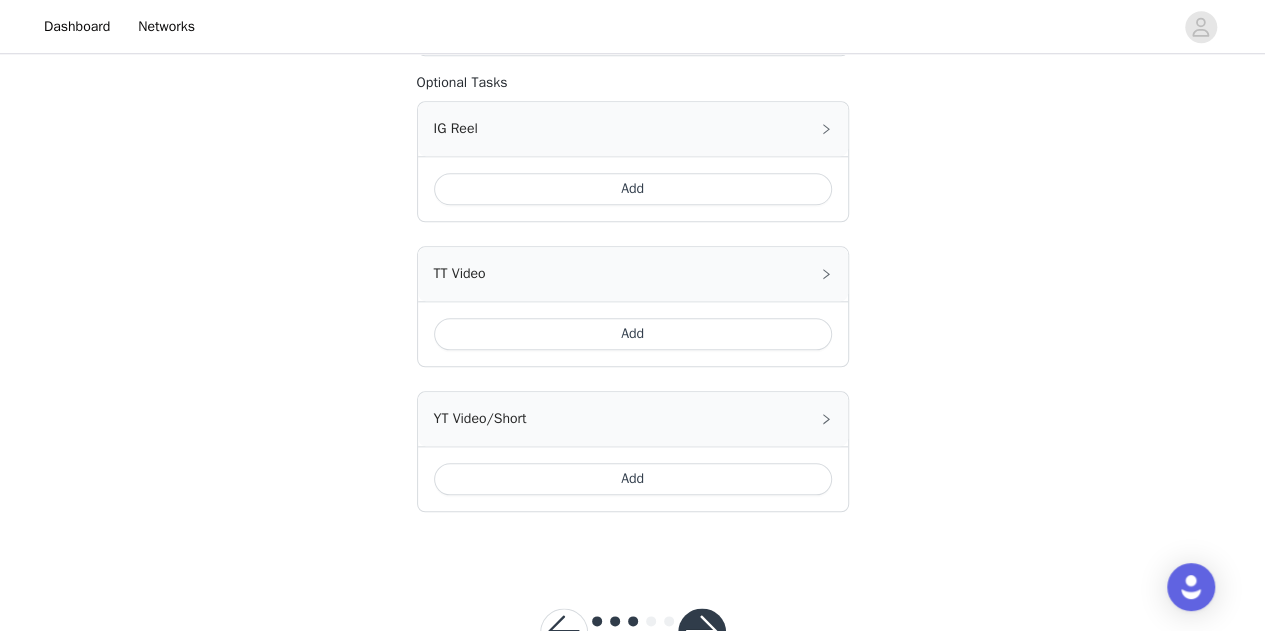 scroll, scrollTop: 967, scrollLeft: 0, axis: vertical 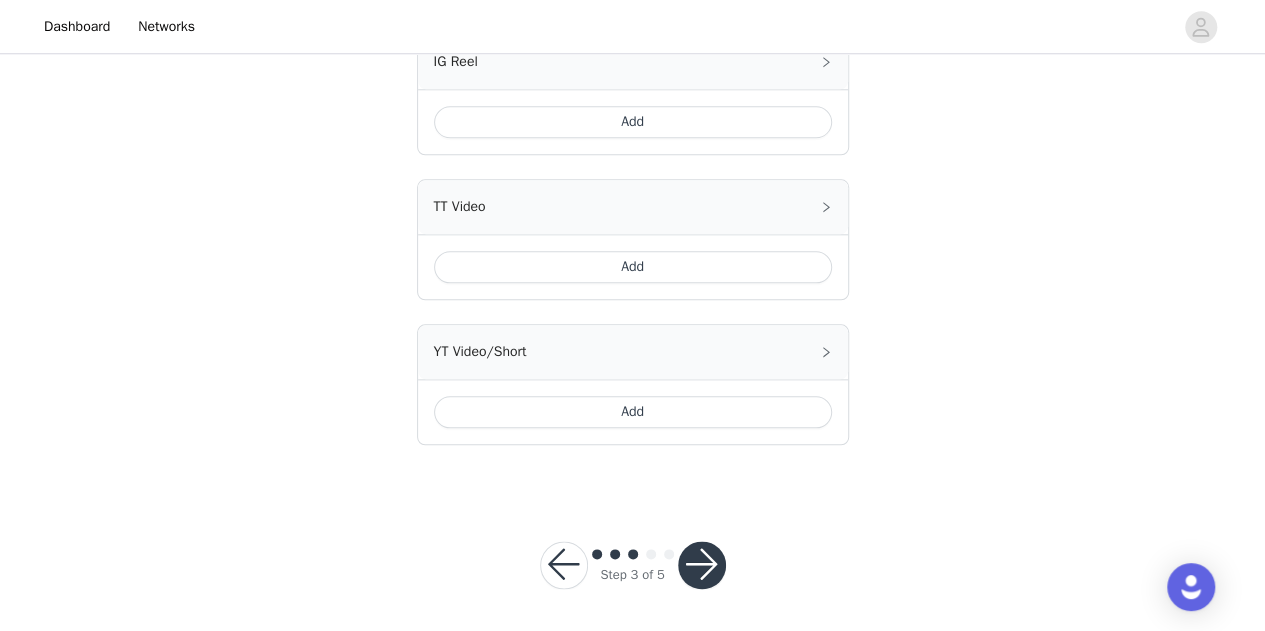 click at bounding box center (564, 565) 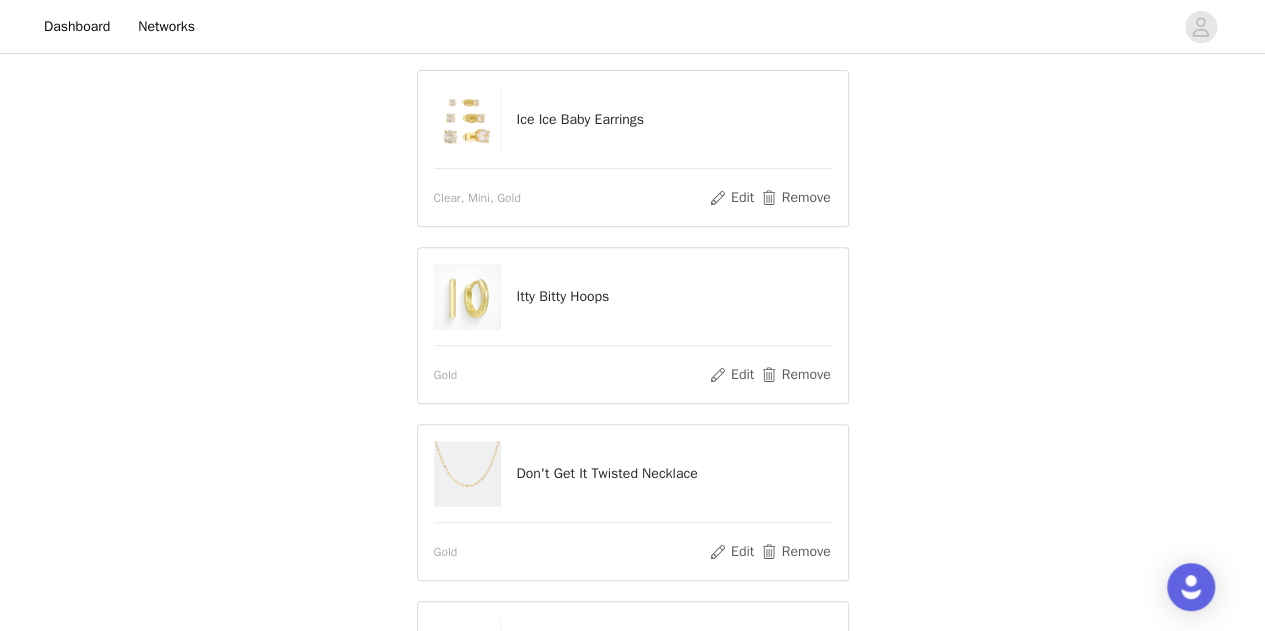 scroll, scrollTop: 700, scrollLeft: 0, axis: vertical 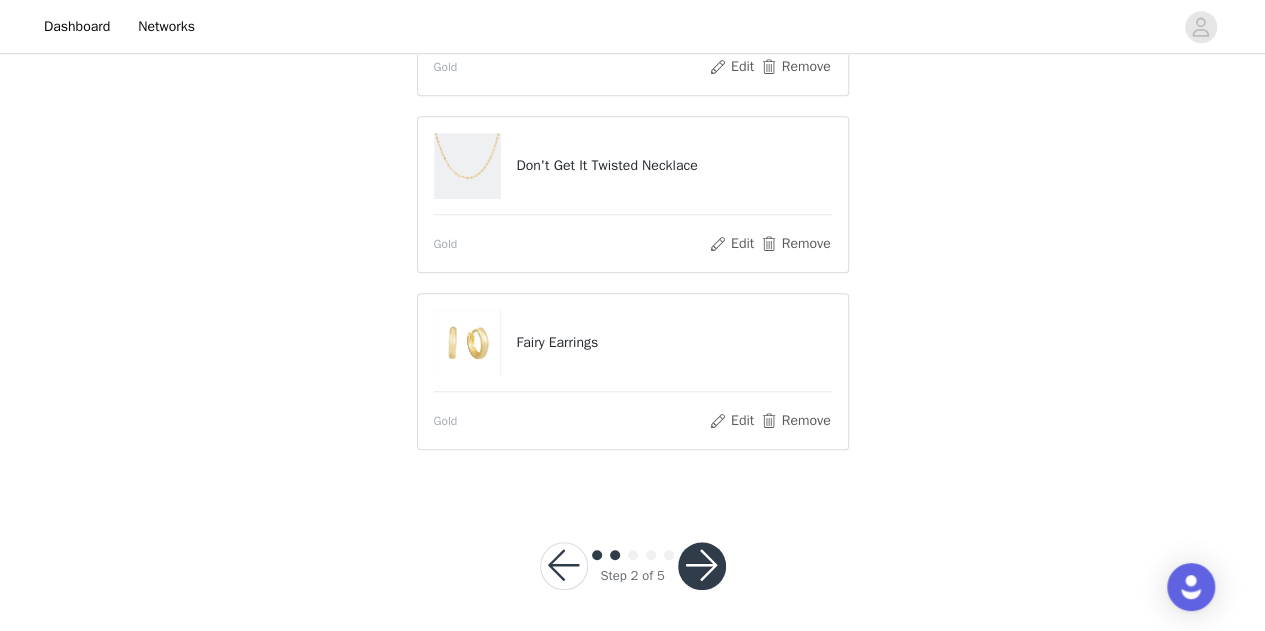 click at bounding box center (702, 566) 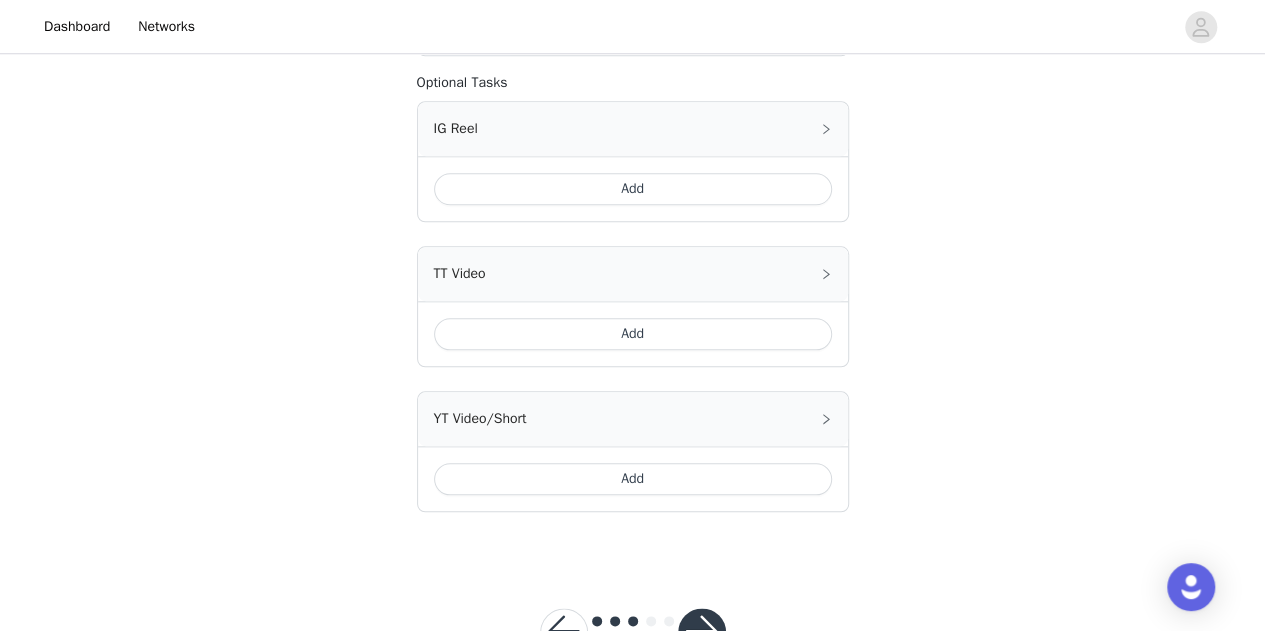scroll, scrollTop: 967, scrollLeft: 0, axis: vertical 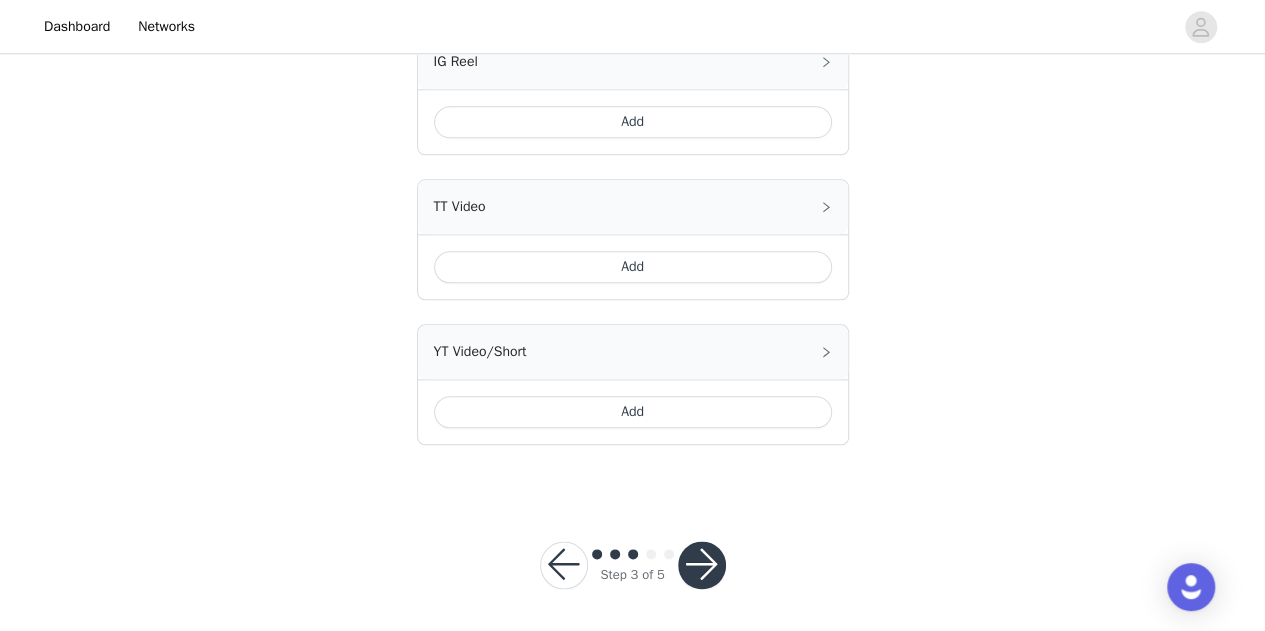 click at bounding box center (702, 565) 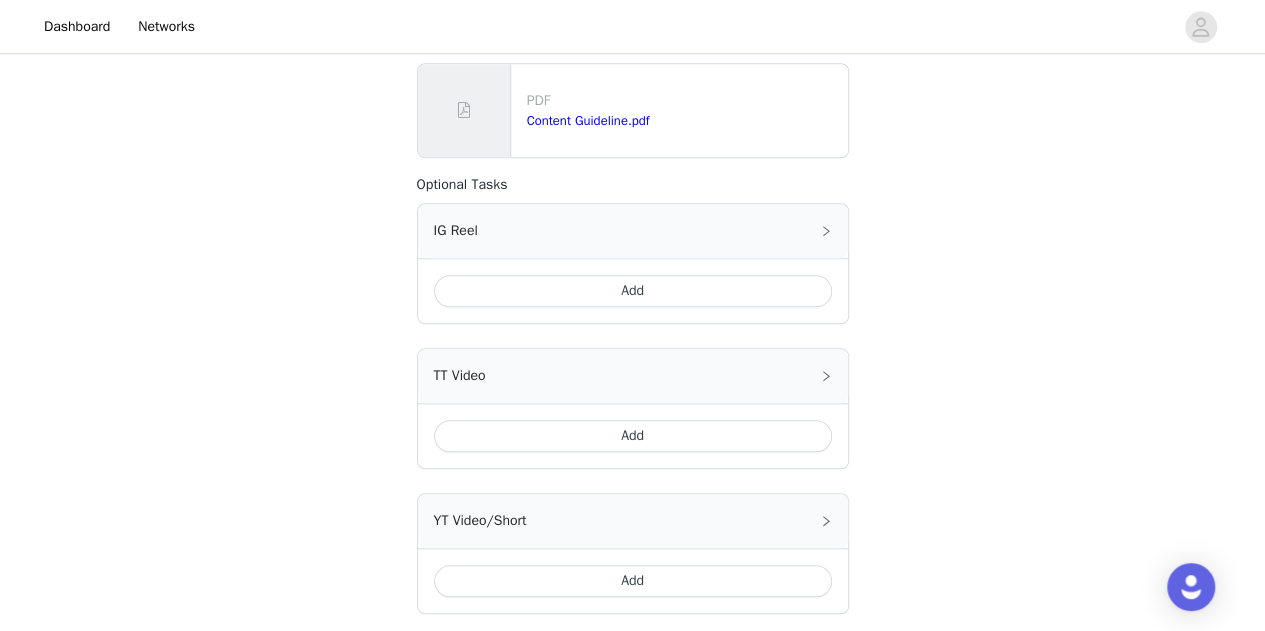 scroll, scrollTop: 800, scrollLeft: 0, axis: vertical 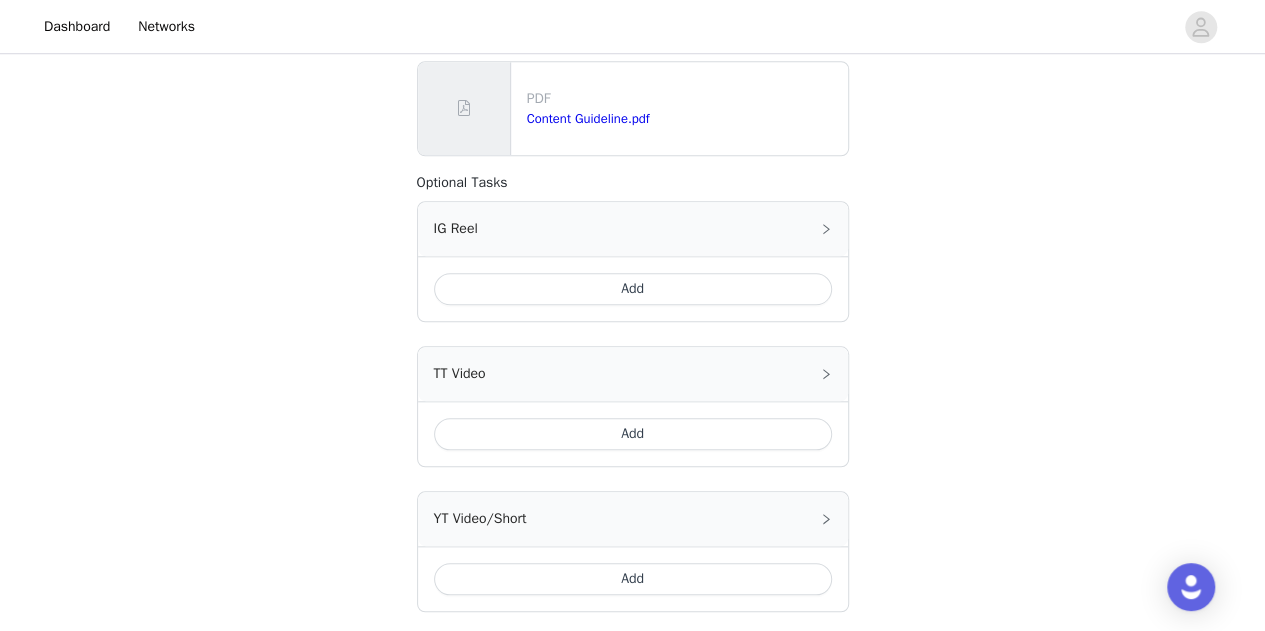 click on "IG Reel" at bounding box center (633, 229) 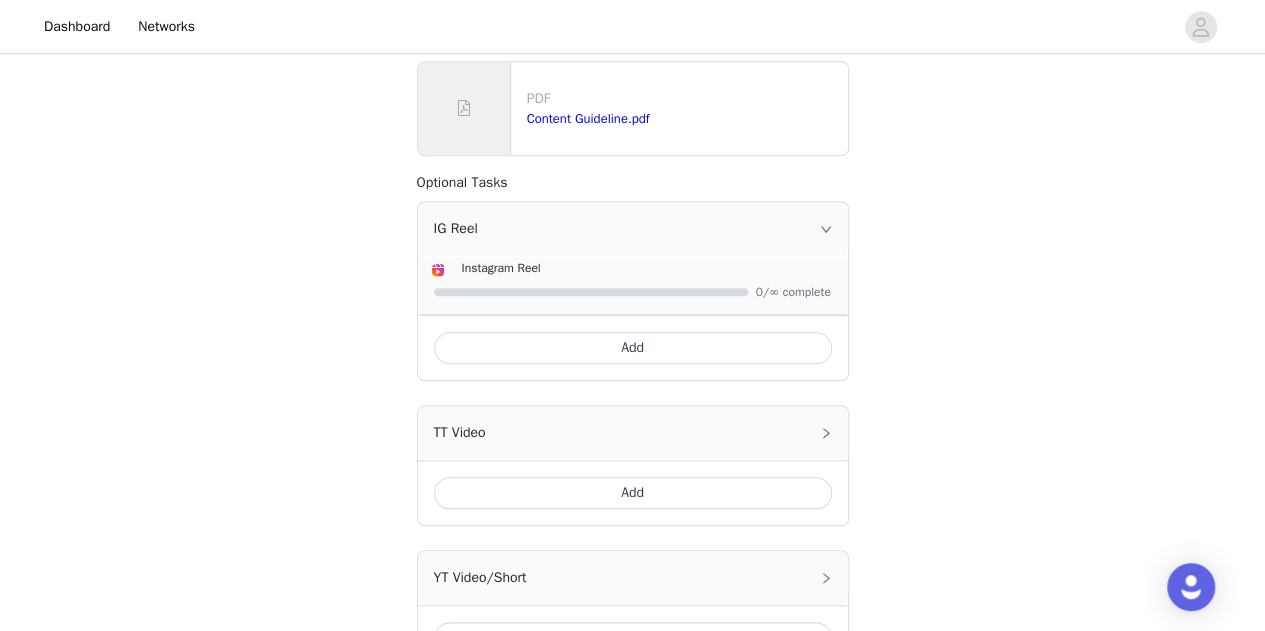 click on "IG Reel" at bounding box center [633, 229] 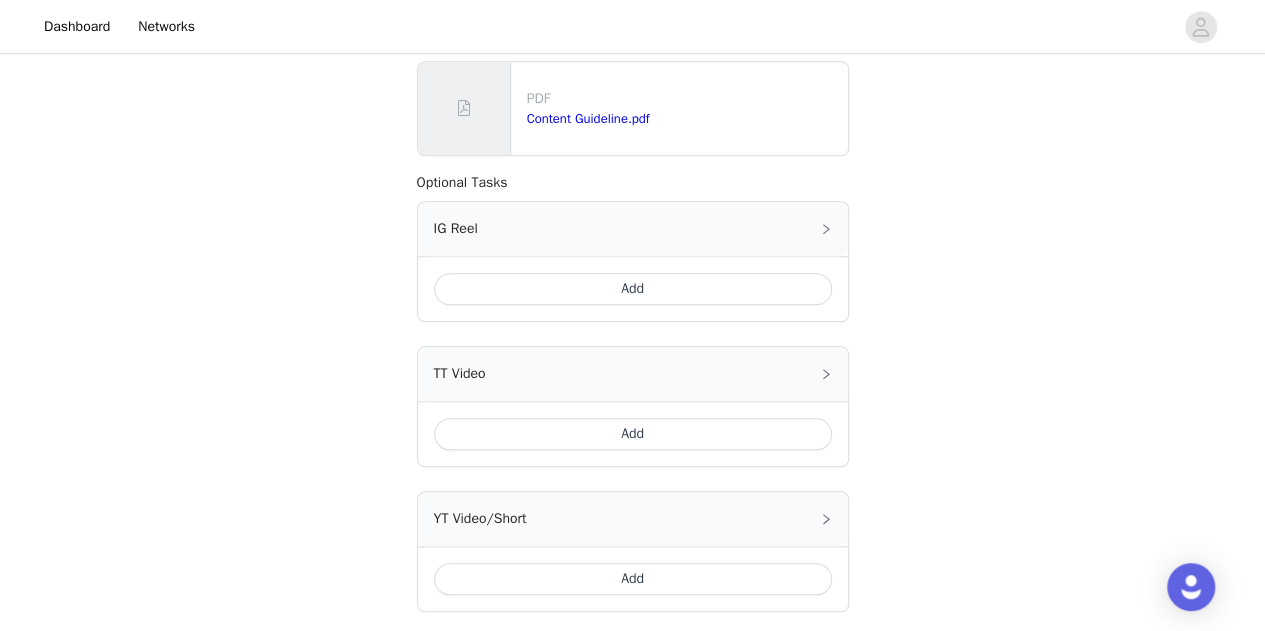 click on "TT Video" at bounding box center (633, 374) 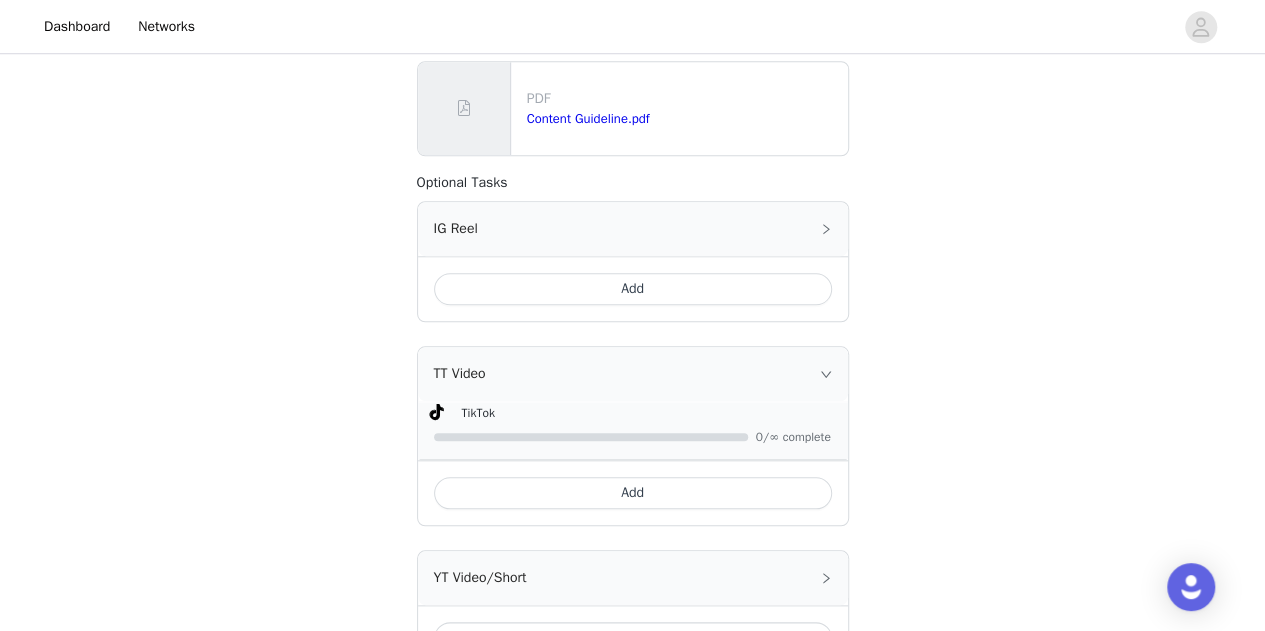 click on "TT Video" at bounding box center [633, 374] 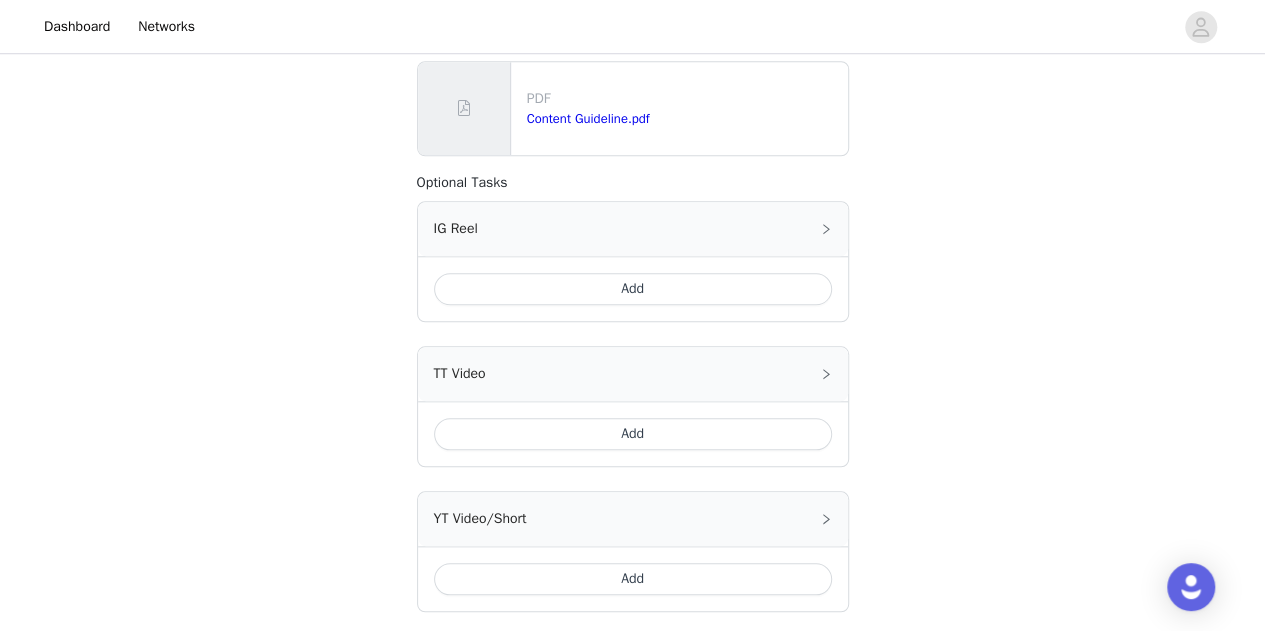 scroll, scrollTop: 900, scrollLeft: 0, axis: vertical 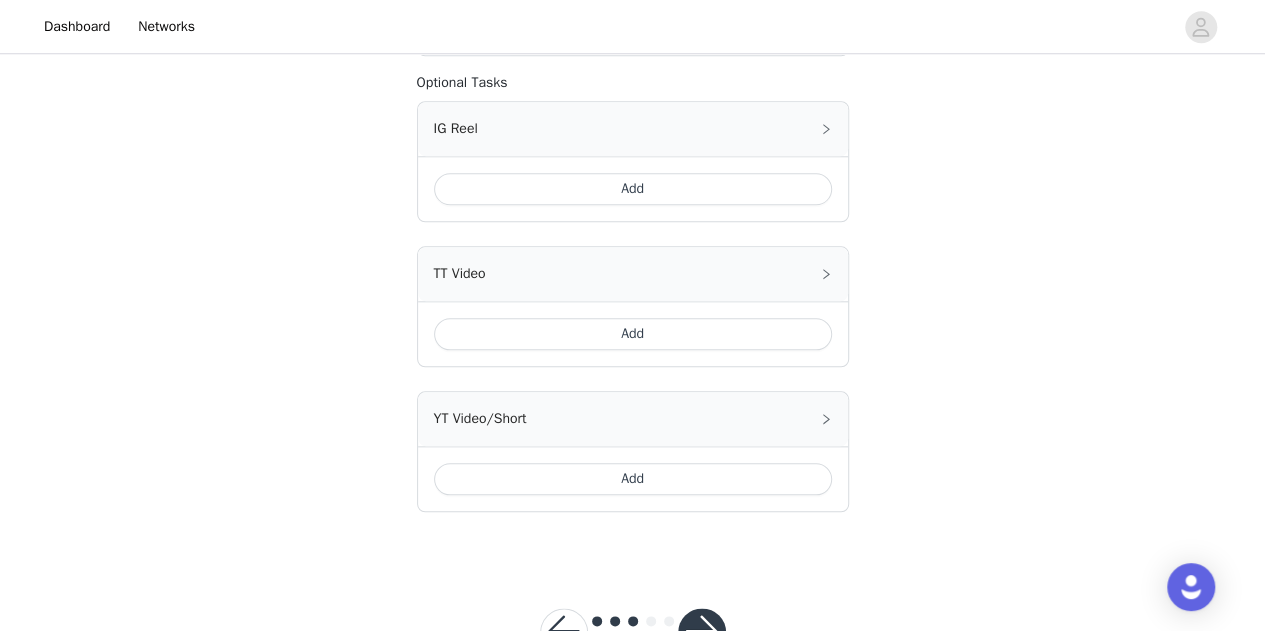 click on "Add" at bounding box center [633, 333] 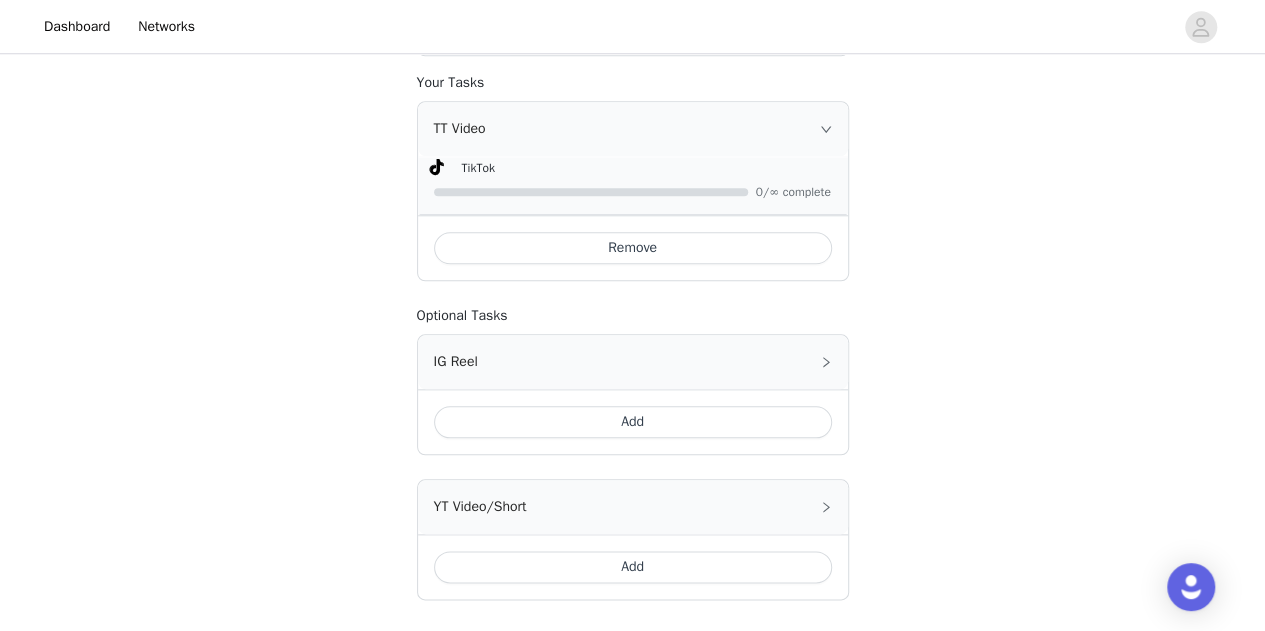 click on "Add" at bounding box center (633, 422) 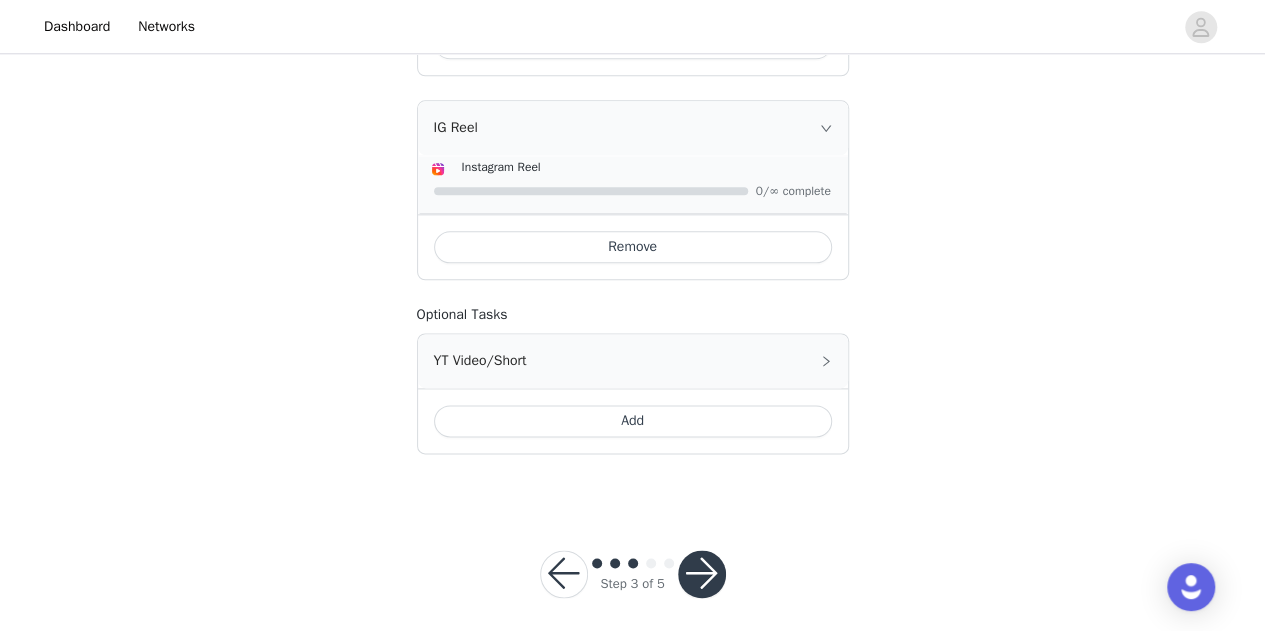 scroll, scrollTop: 1112, scrollLeft: 0, axis: vertical 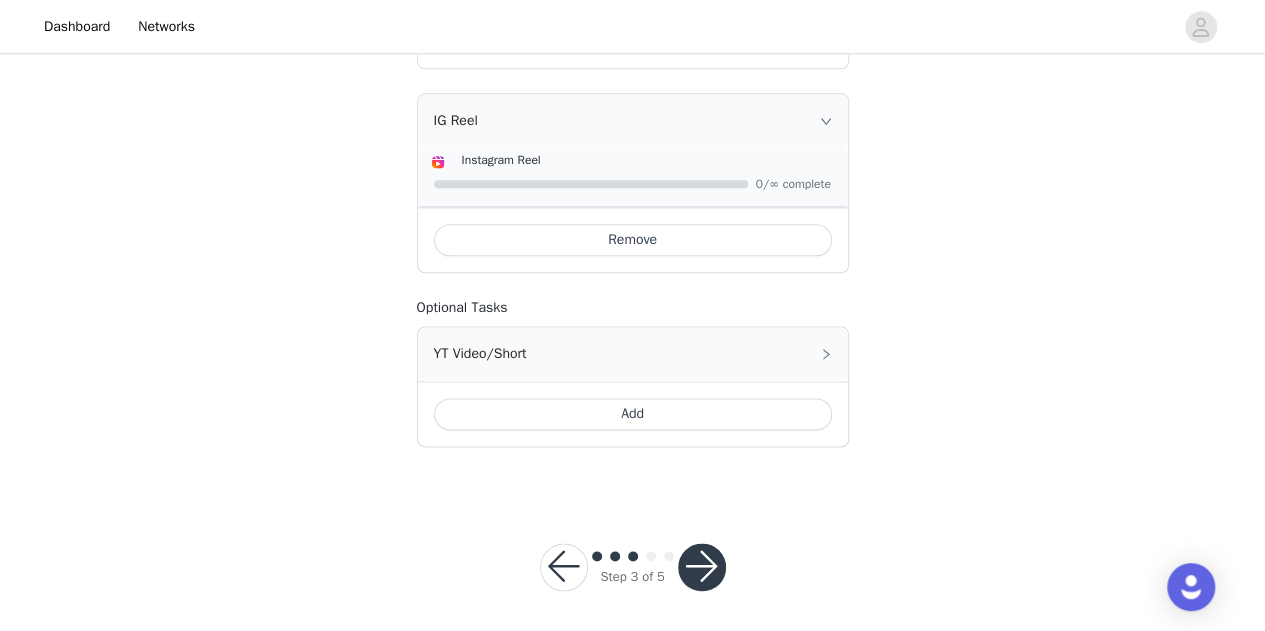 click at bounding box center [702, 567] 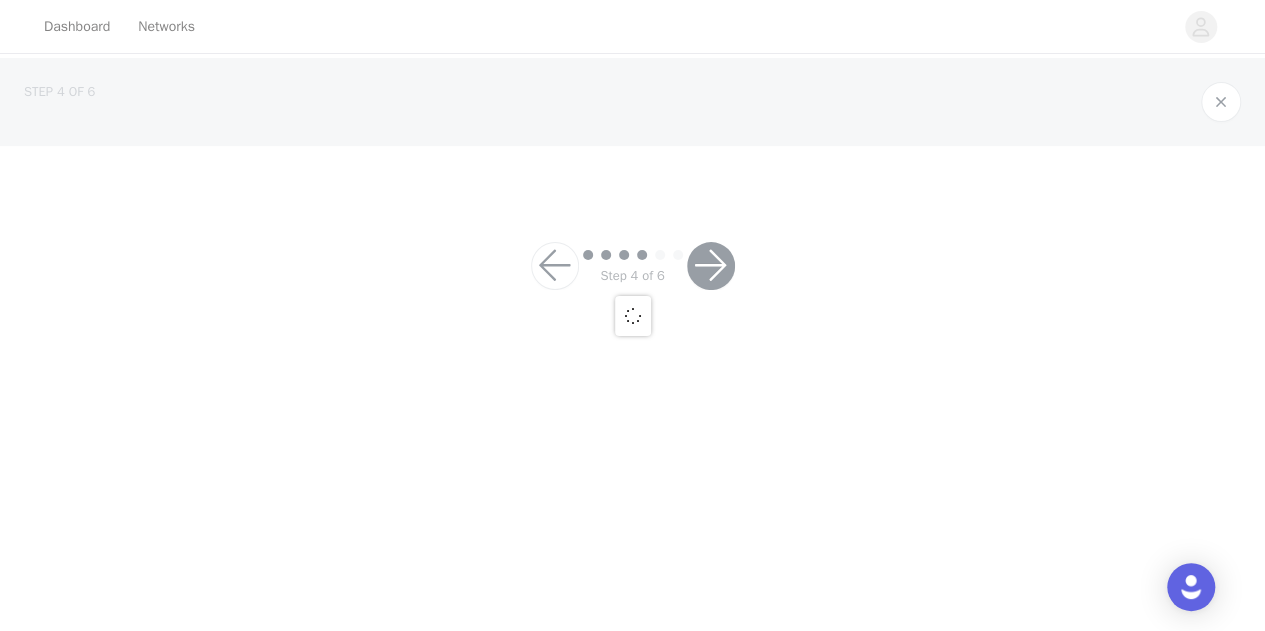 scroll, scrollTop: 0, scrollLeft: 0, axis: both 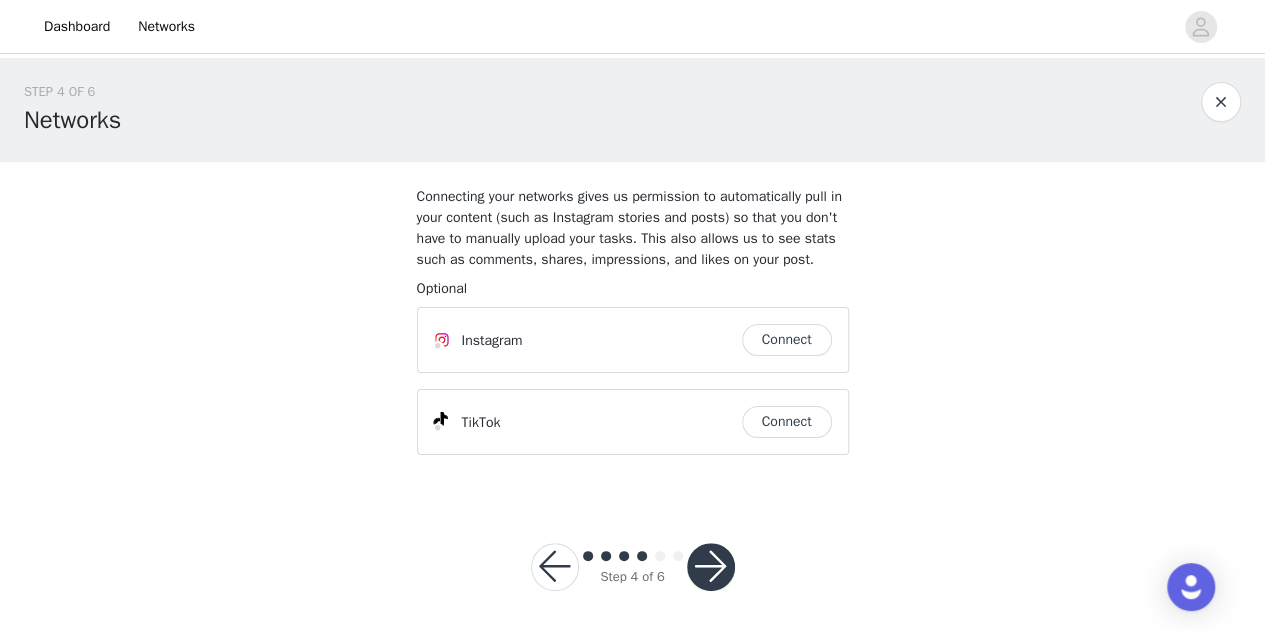 click on "Connect" at bounding box center (787, 340) 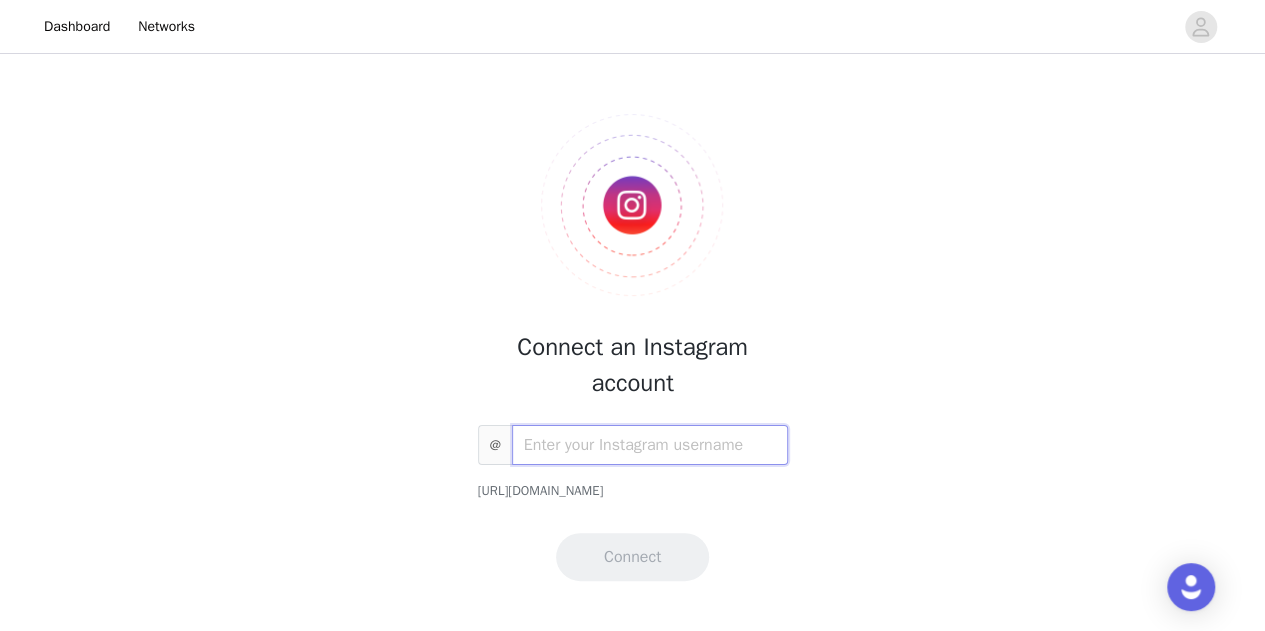 click at bounding box center (650, 445) 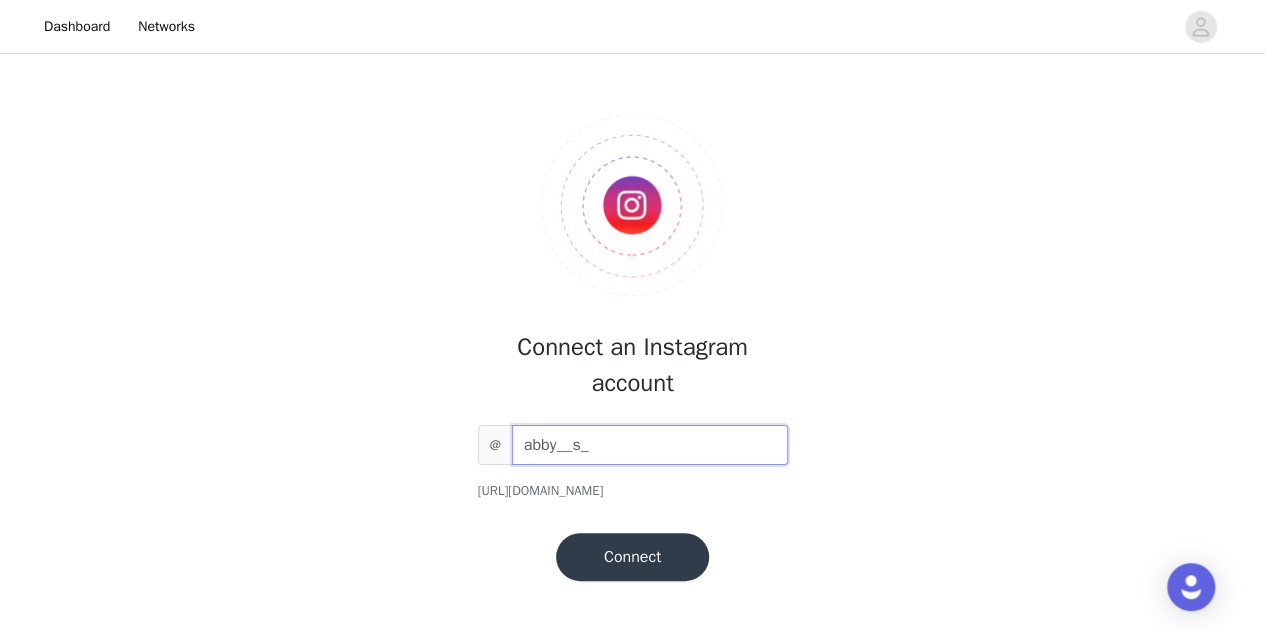 type on "abby__s_" 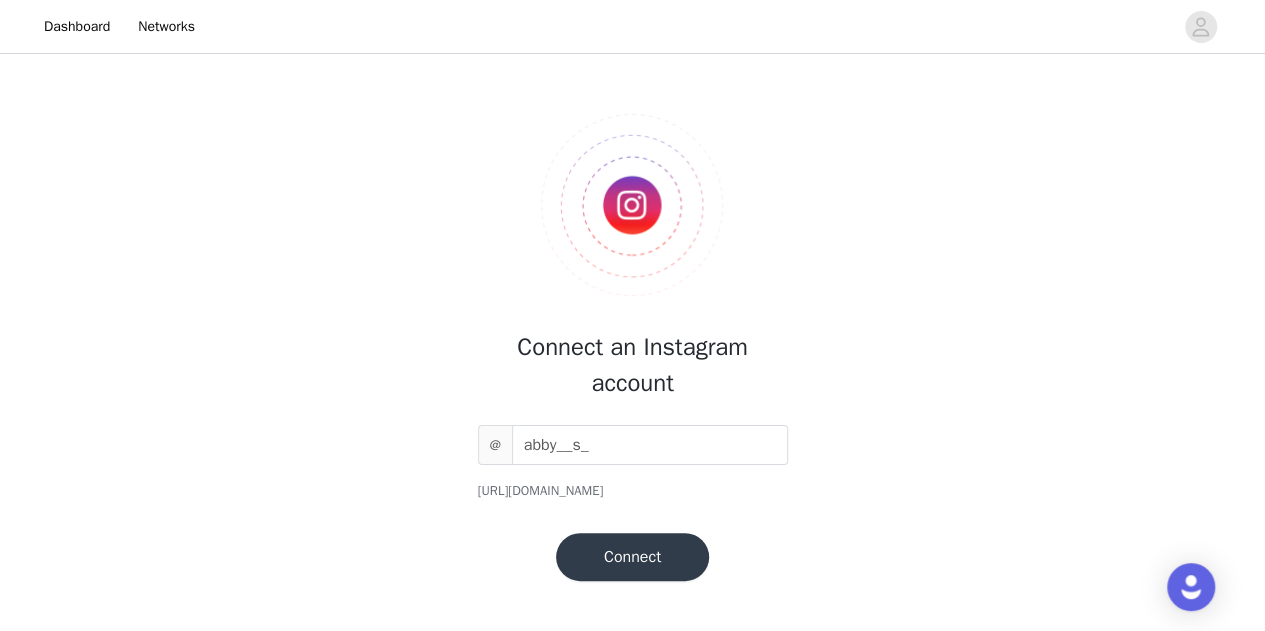 click on "Connect" at bounding box center [632, 557] 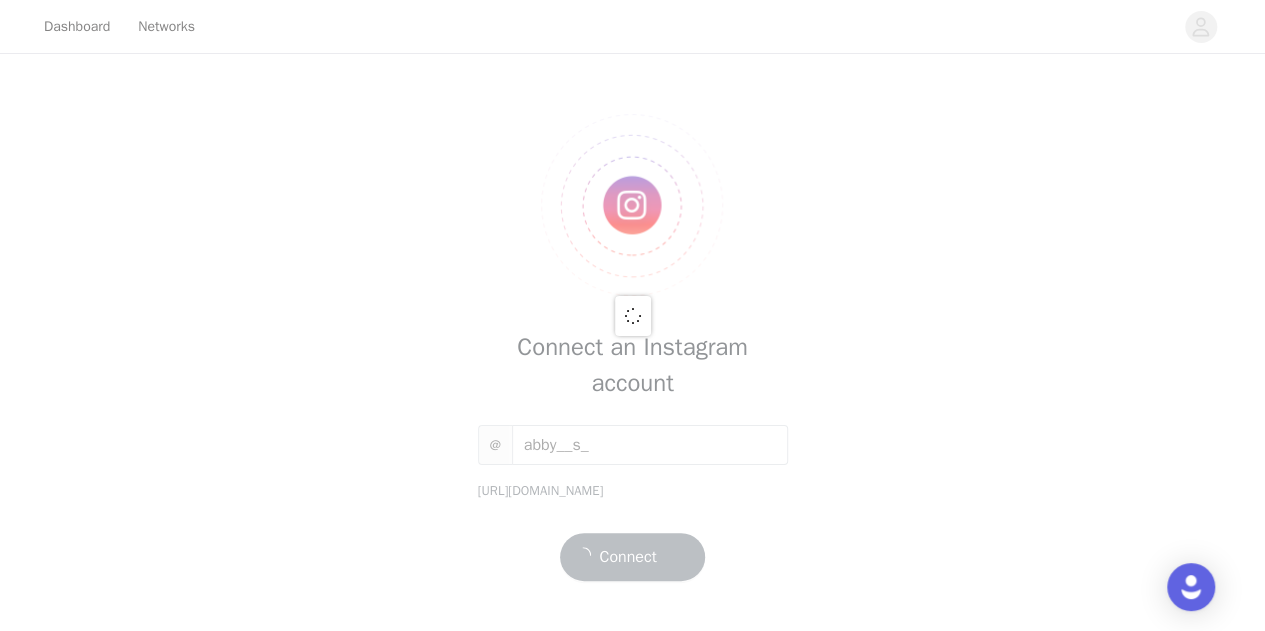 click at bounding box center [632, 315] 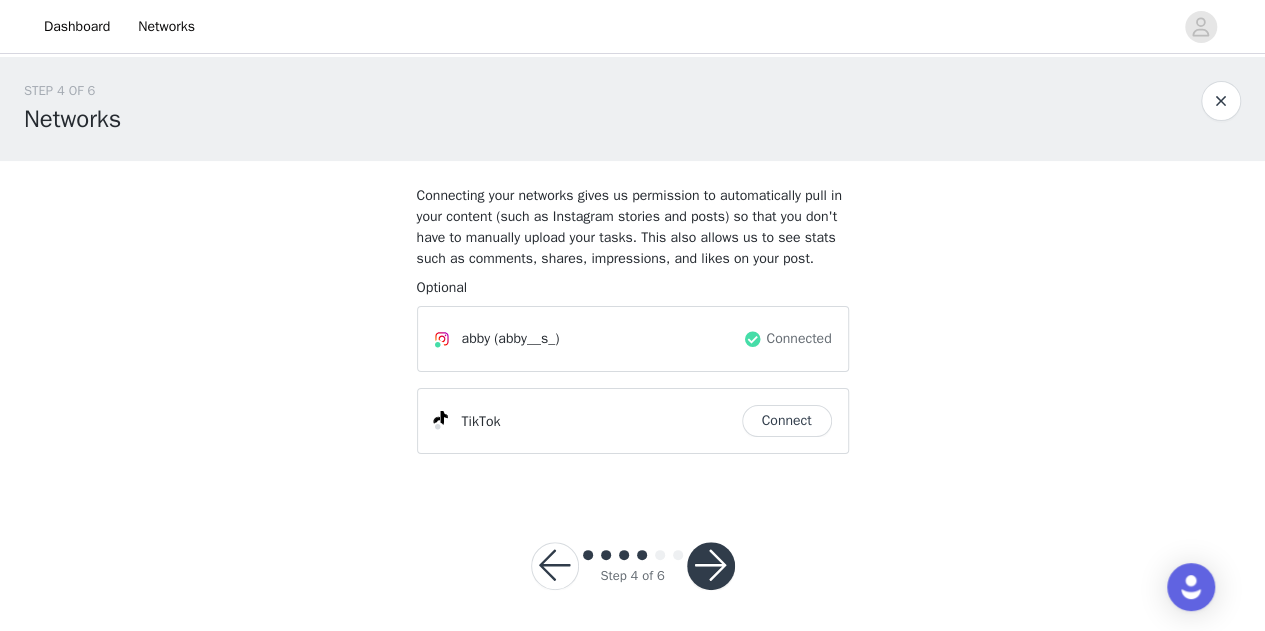 scroll, scrollTop: 5, scrollLeft: 0, axis: vertical 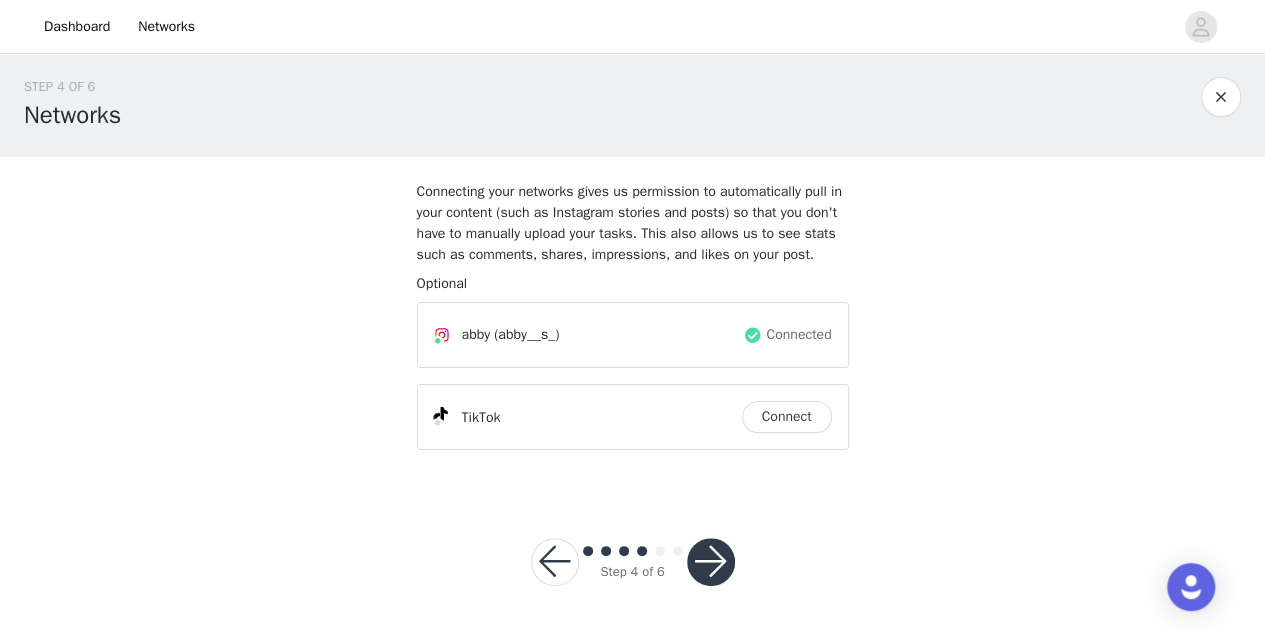 click on "Connect" at bounding box center (787, 417) 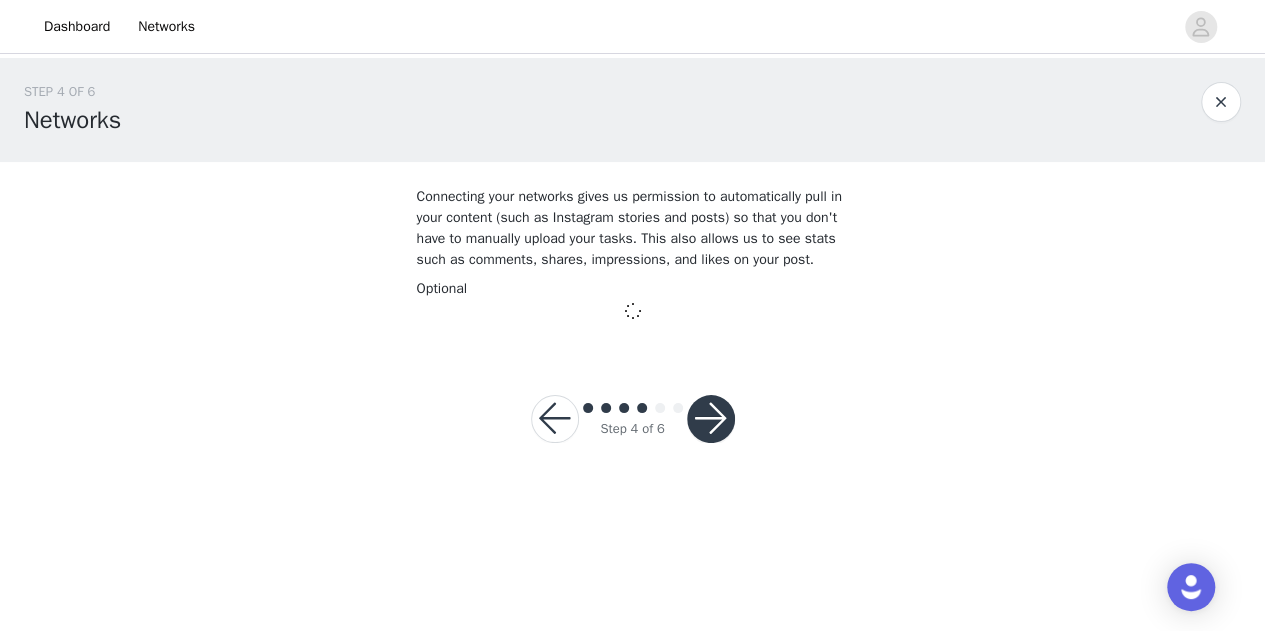 scroll, scrollTop: 0, scrollLeft: 0, axis: both 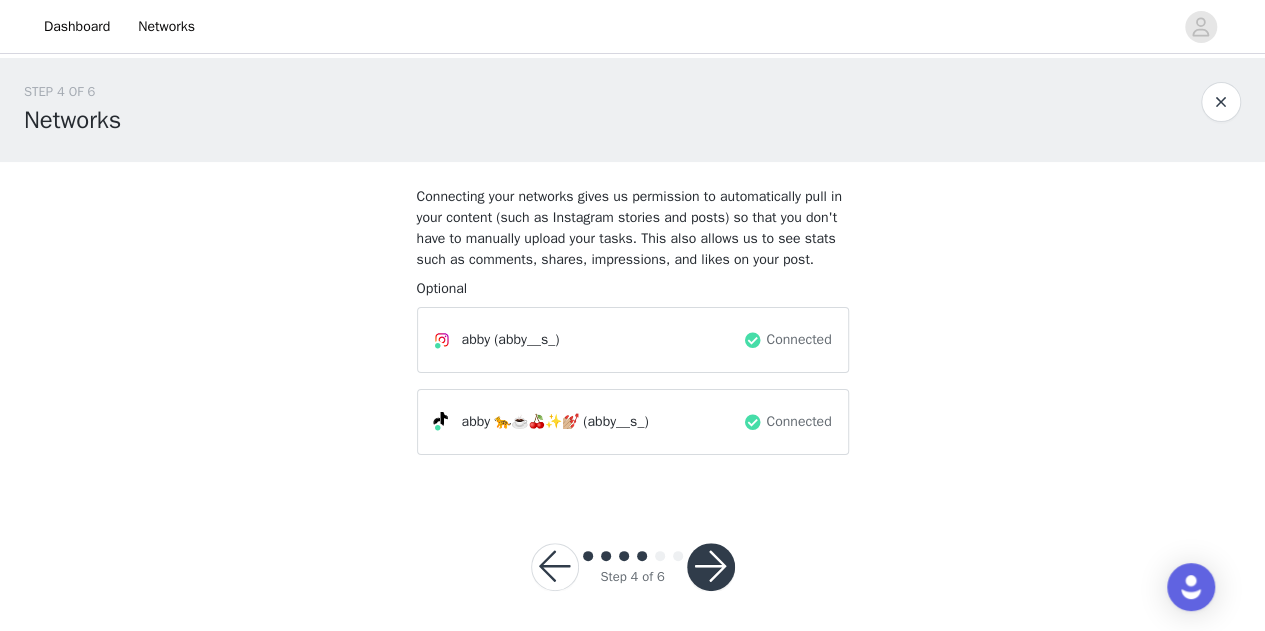 click at bounding box center (711, 567) 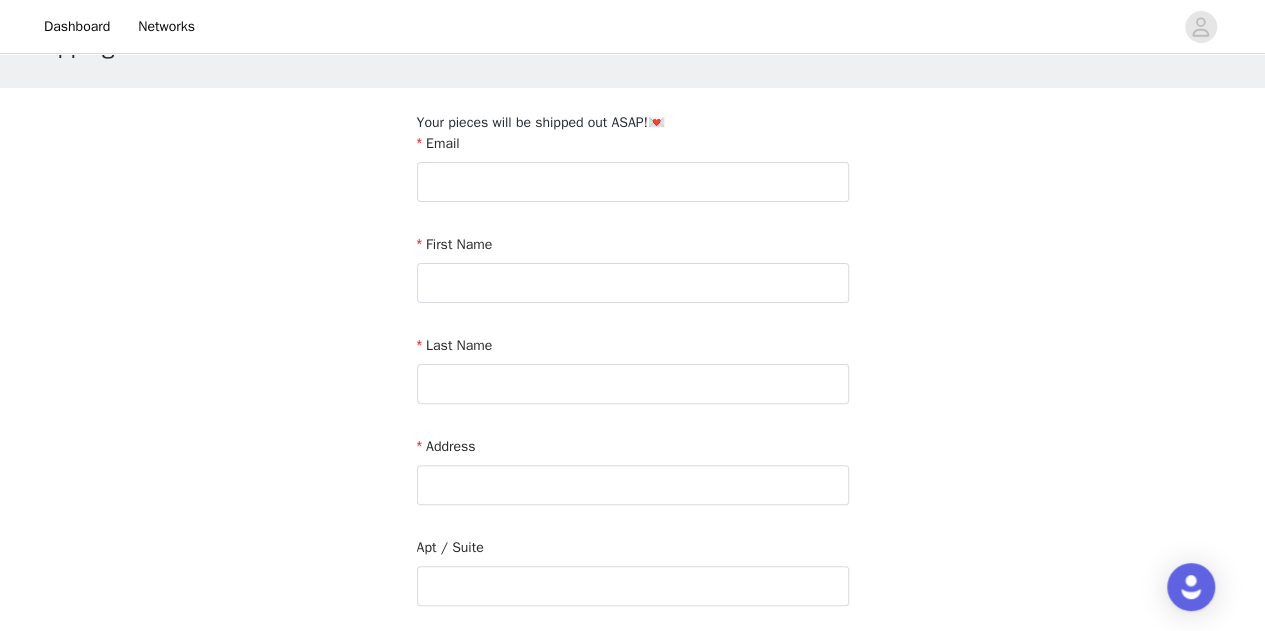 scroll, scrollTop: 100, scrollLeft: 0, axis: vertical 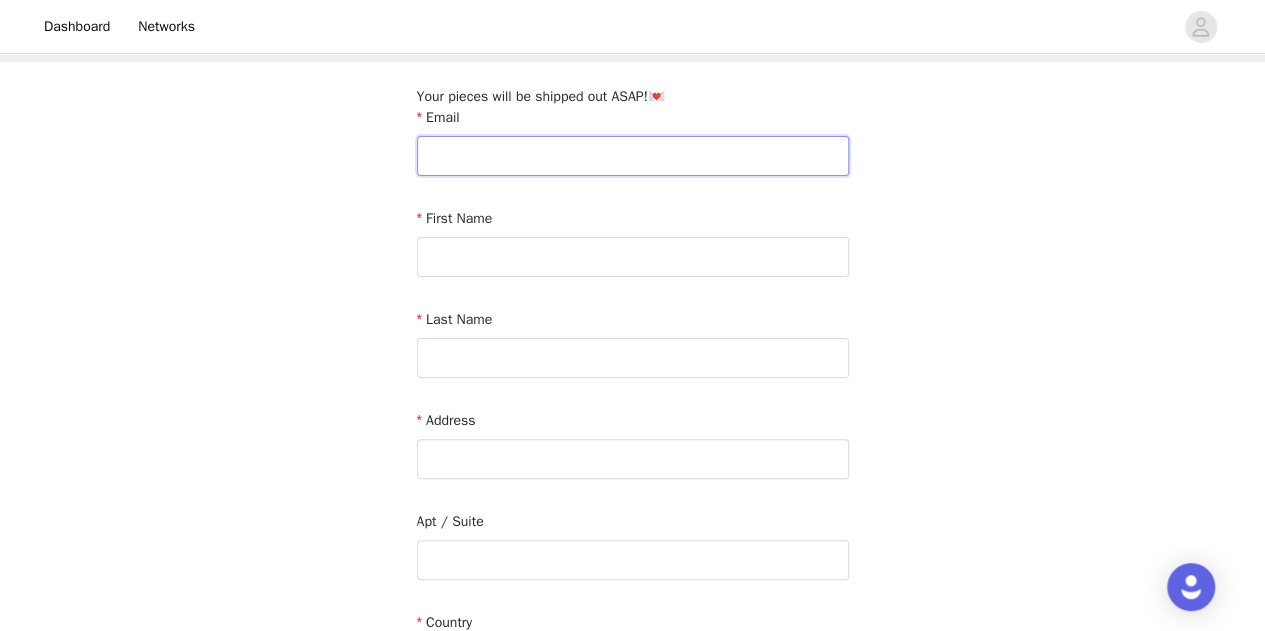 click at bounding box center [633, 156] 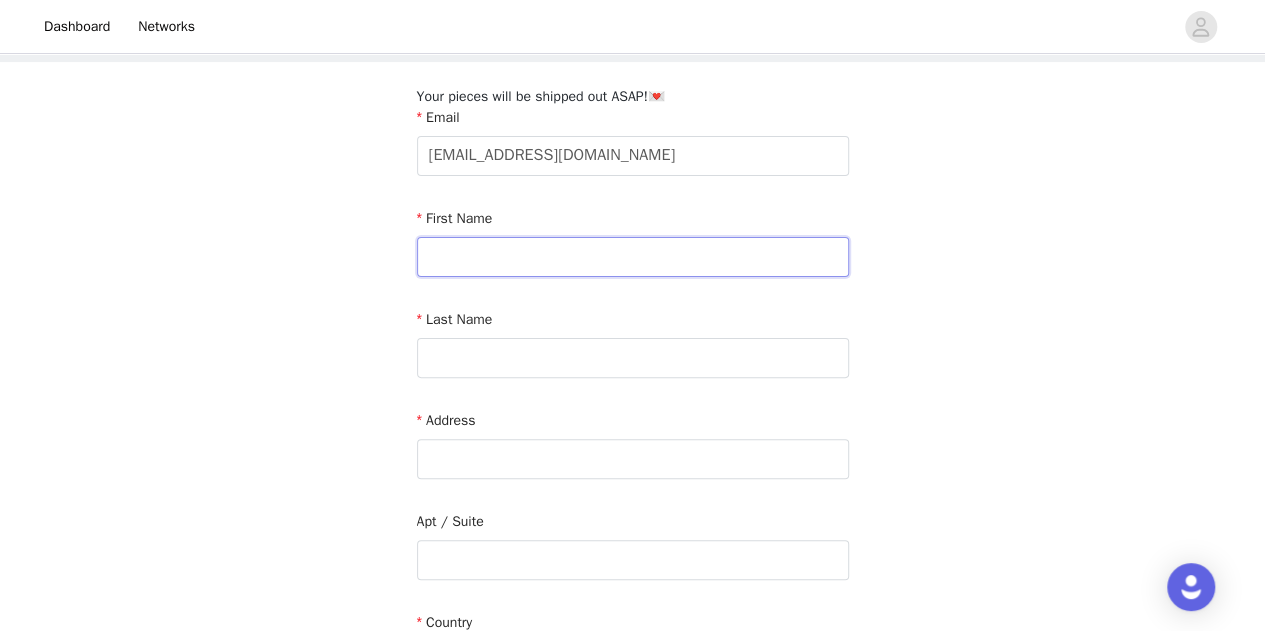 click at bounding box center [633, 257] 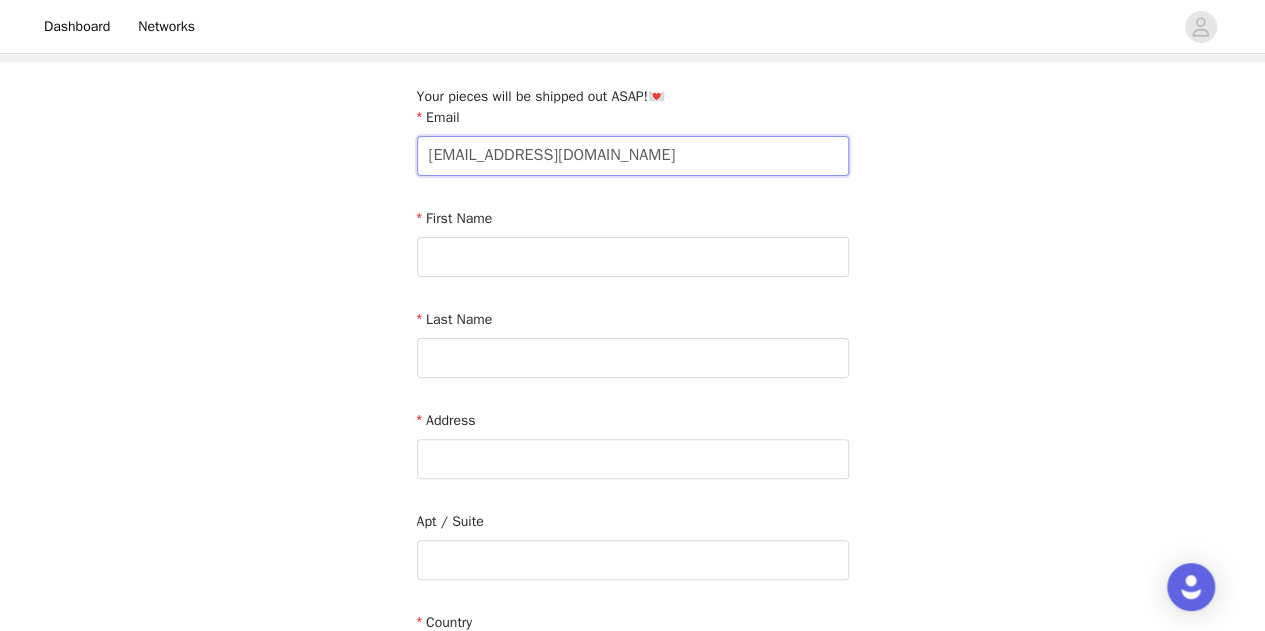 drag, startPoint x: 641, startPoint y: 152, endPoint x: 394, endPoint y: 143, distance: 247.16391 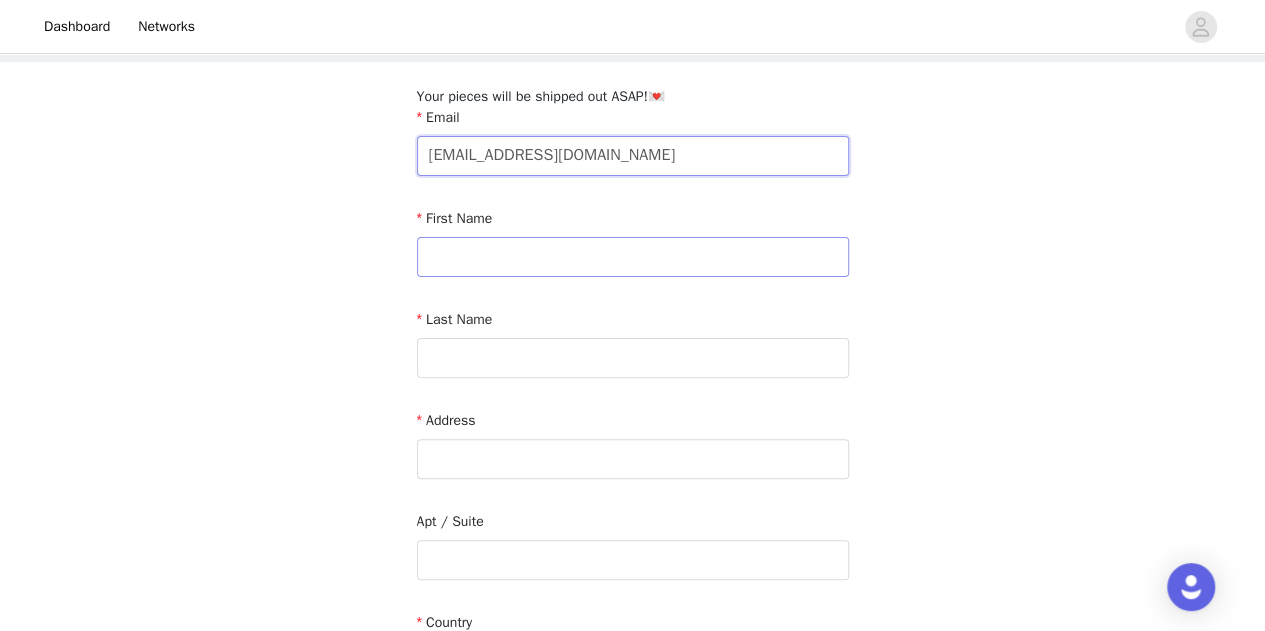 type on "[EMAIL_ADDRESS][DOMAIN_NAME]" 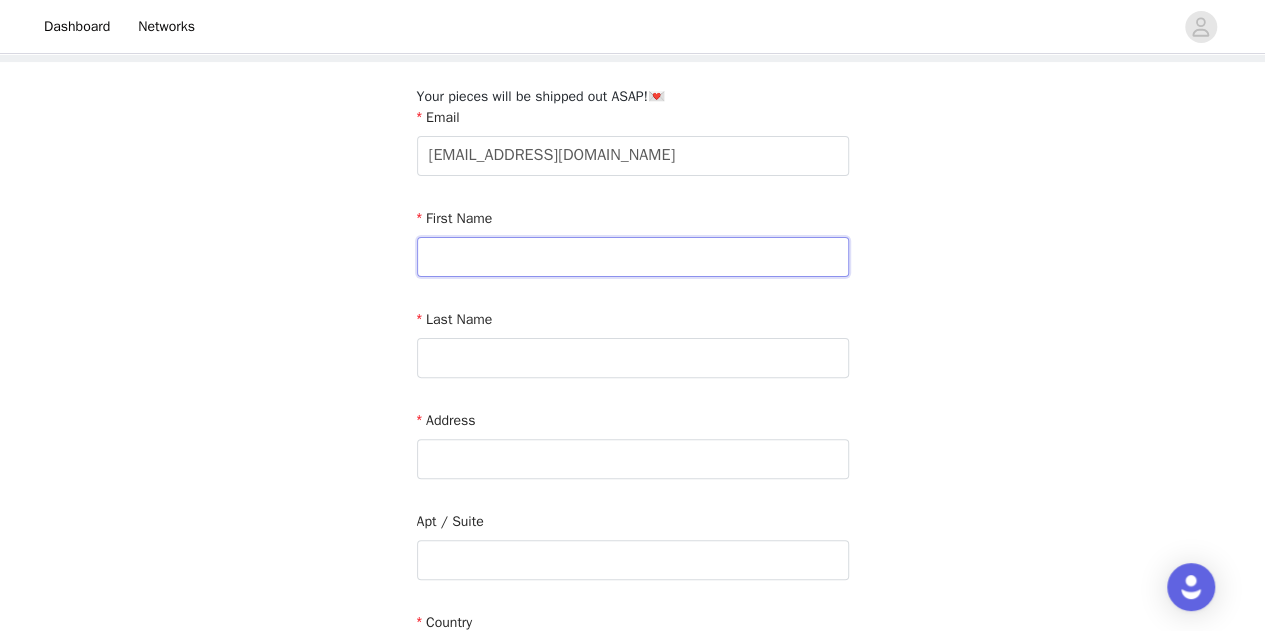 click at bounding box center (633, 257) 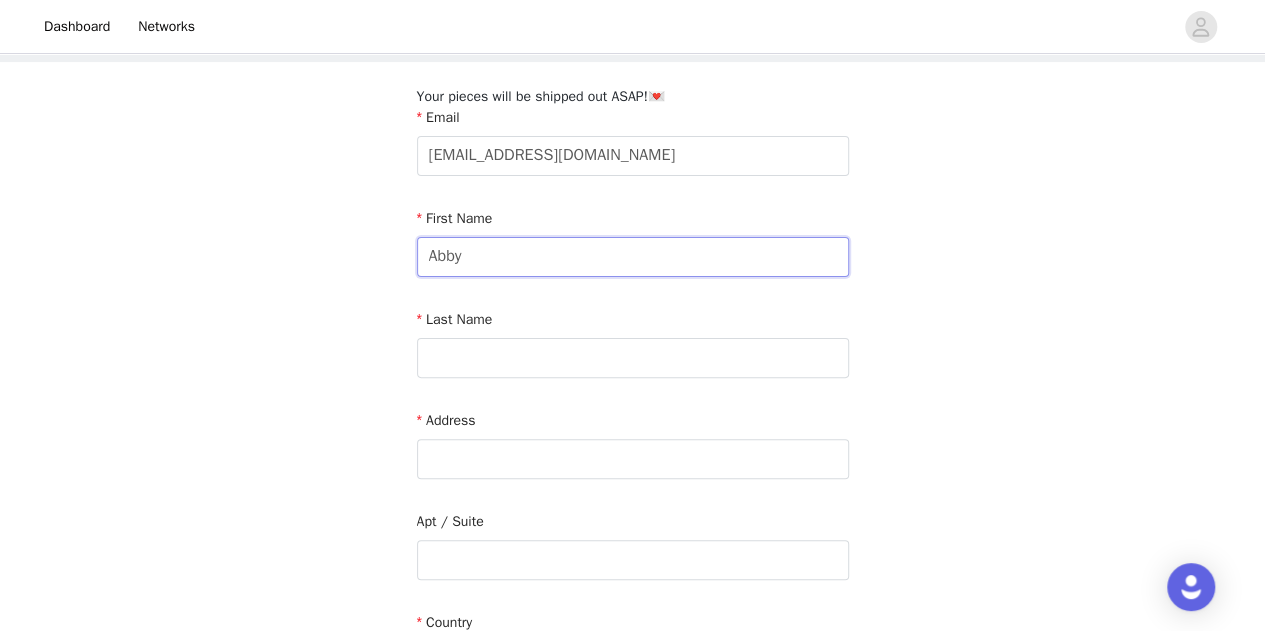 type on "Abby" 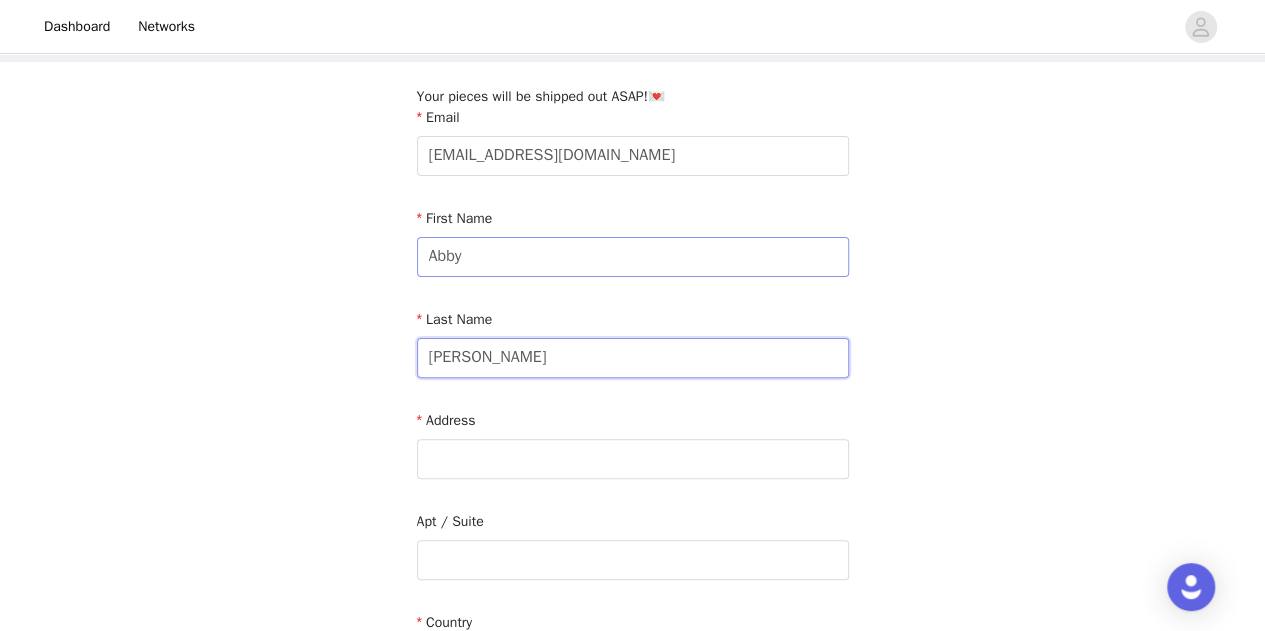 type on "[PERSON_NAME]" 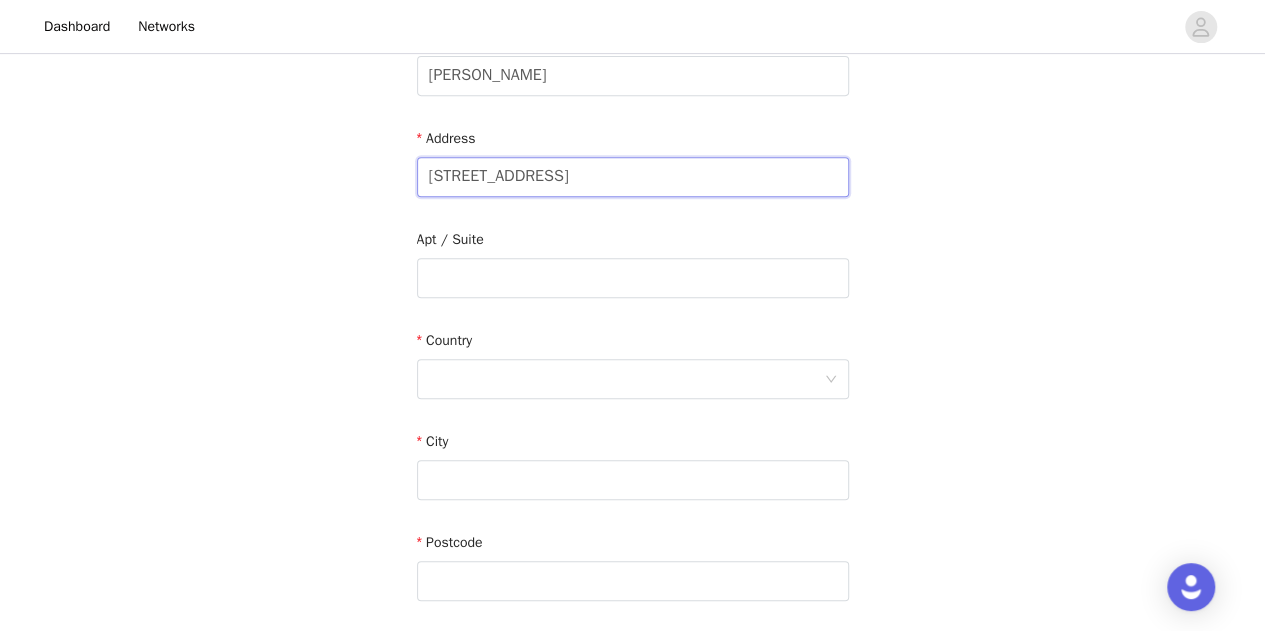scroll, scrollTop: 400, scrollLeft: 0, axis: vertical 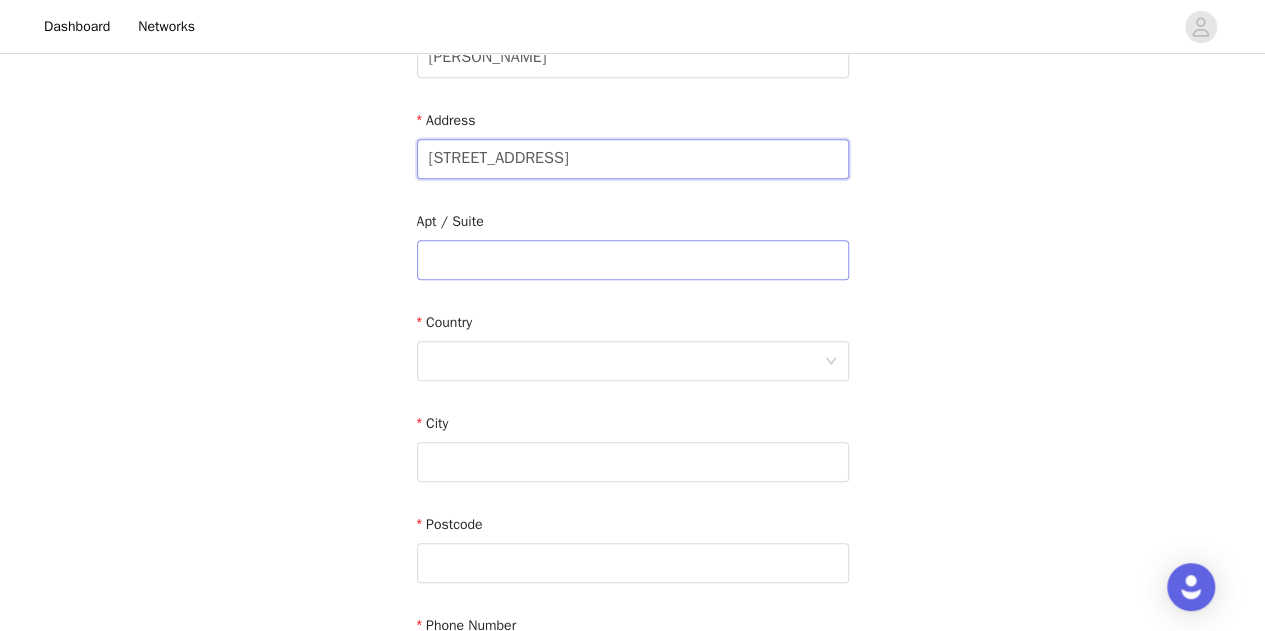 type on "[STREET_ADDRESS]" 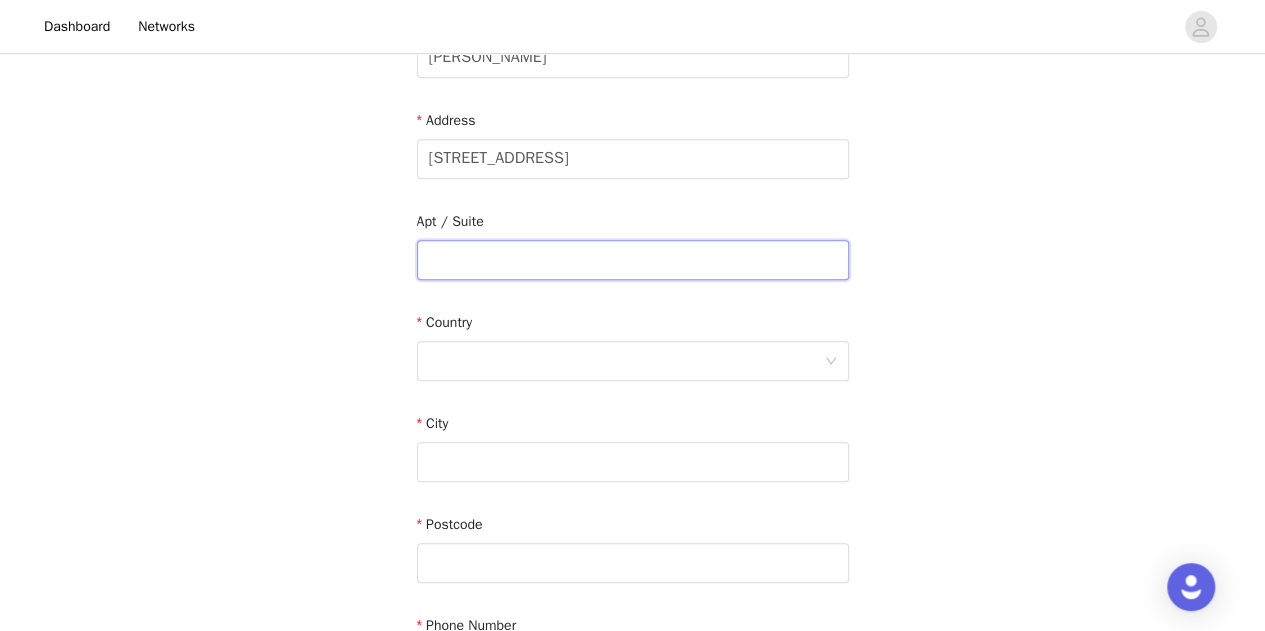 click at bounding box center (633, 260) 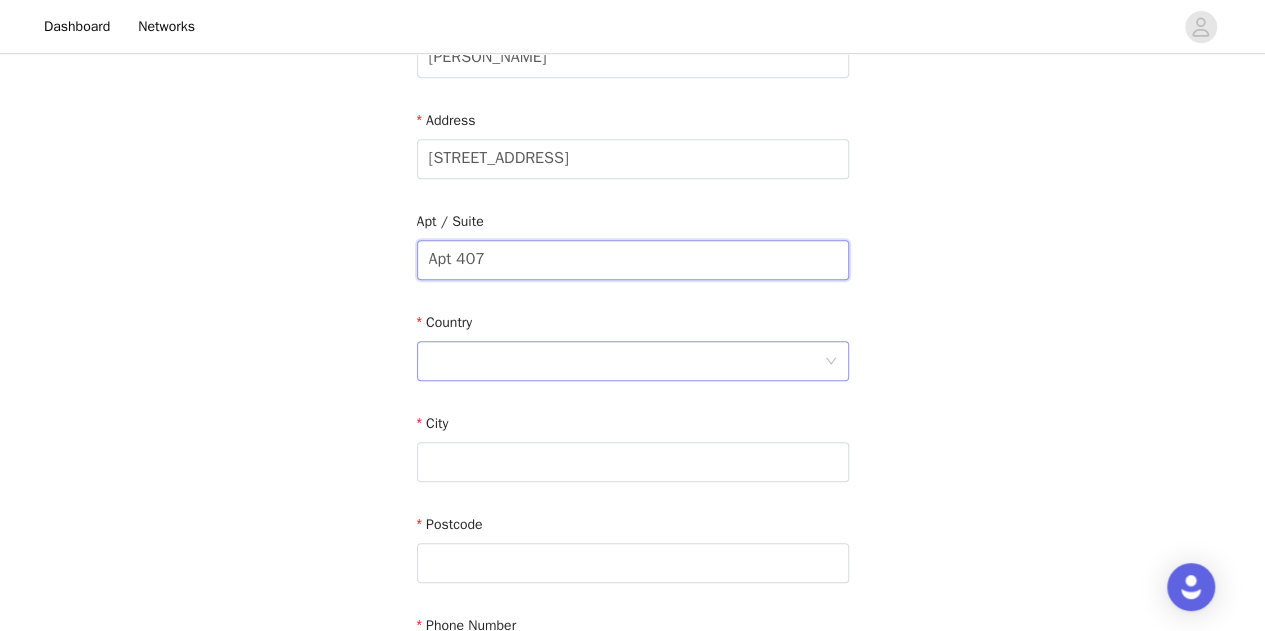 type on "Apt 407" 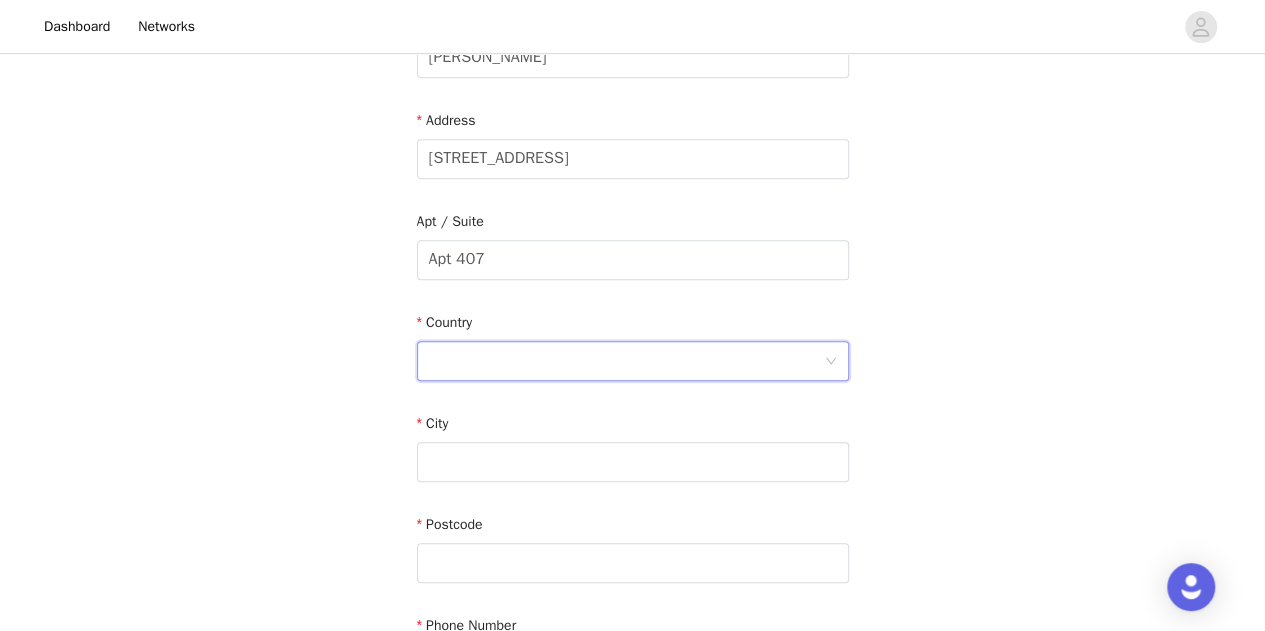 click at bounding box center (626, 361) 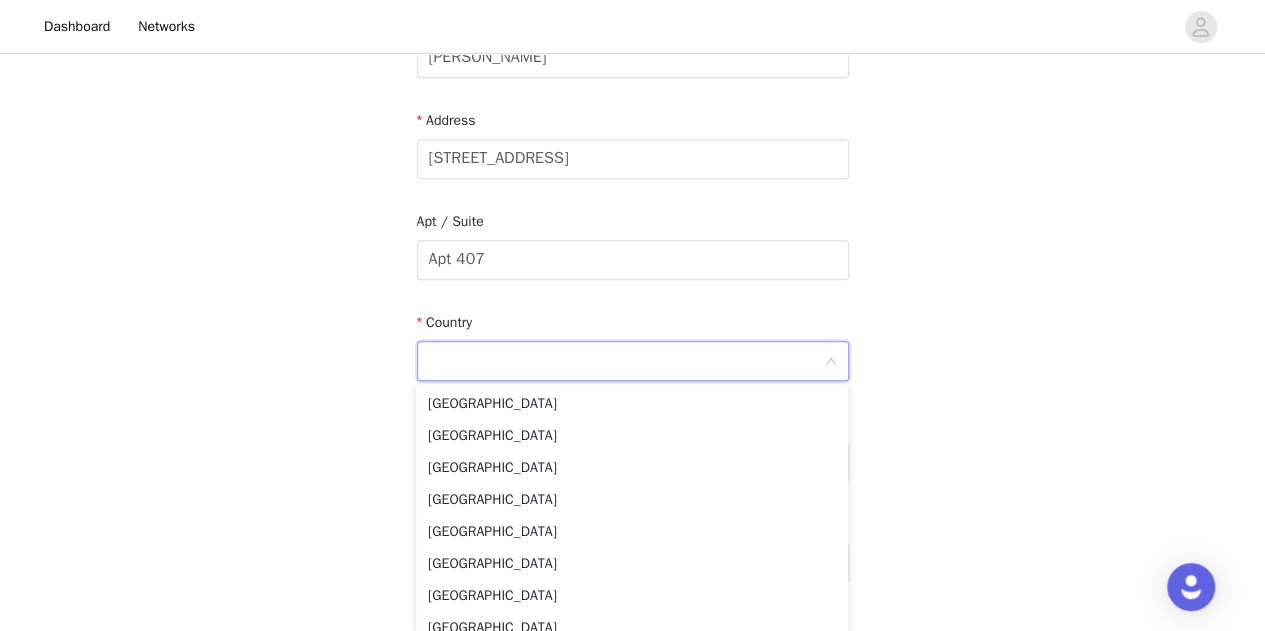 click at bounding box center (633, 361) 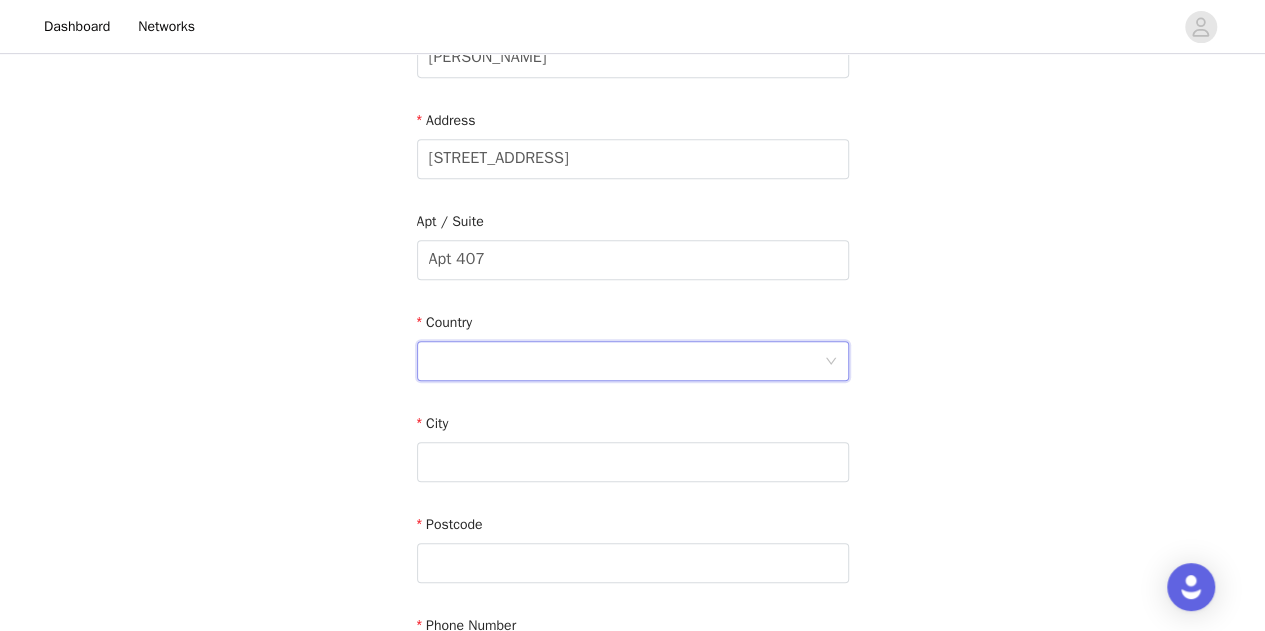 click on "Email [EMAIL_ADDRESS][DOMAIN_NAME]   First Name [PERSON_NAME]   Last Name [PERSON_NAME]   Address [STREET_ADDRESS]   Phone Number" at bounding box center (633, 249) 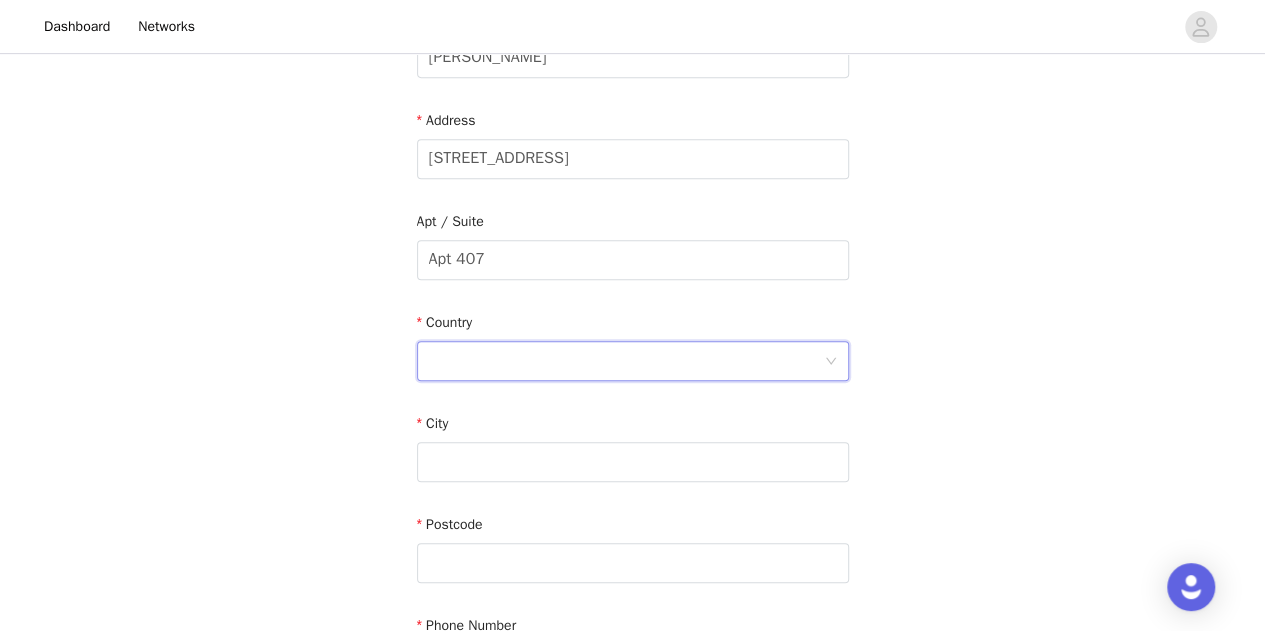 click at bounding box center [626, 361] 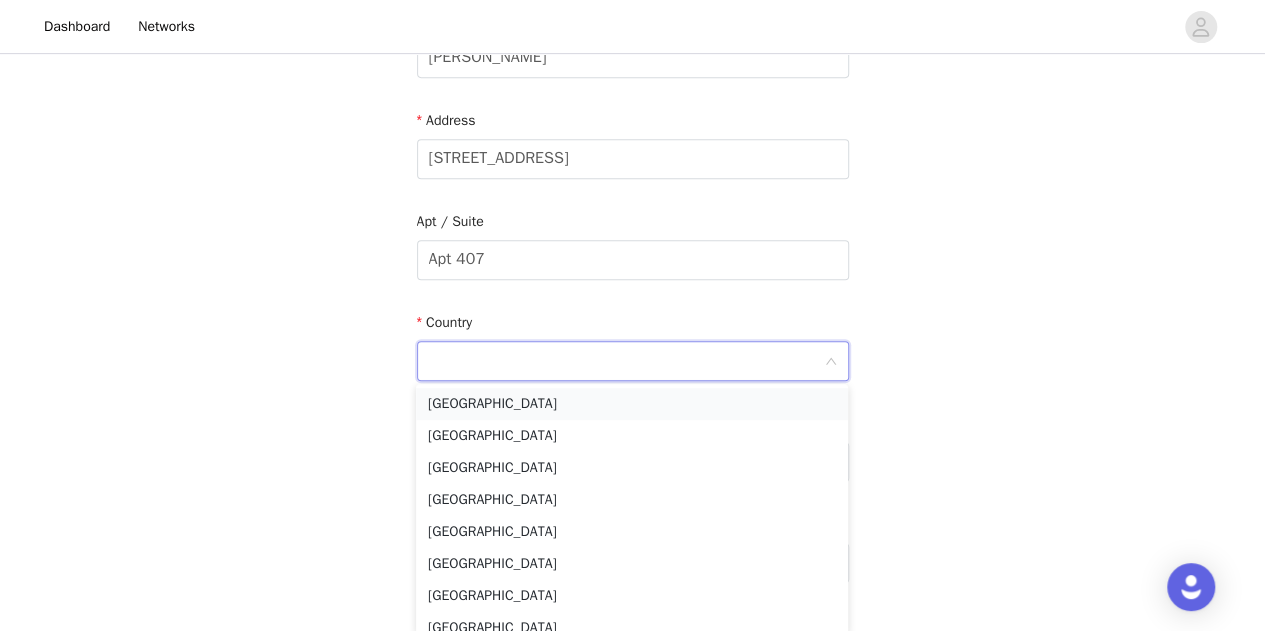 click on "[GEOGRAPHIC_DATA]" at bounding box center [632, 404] 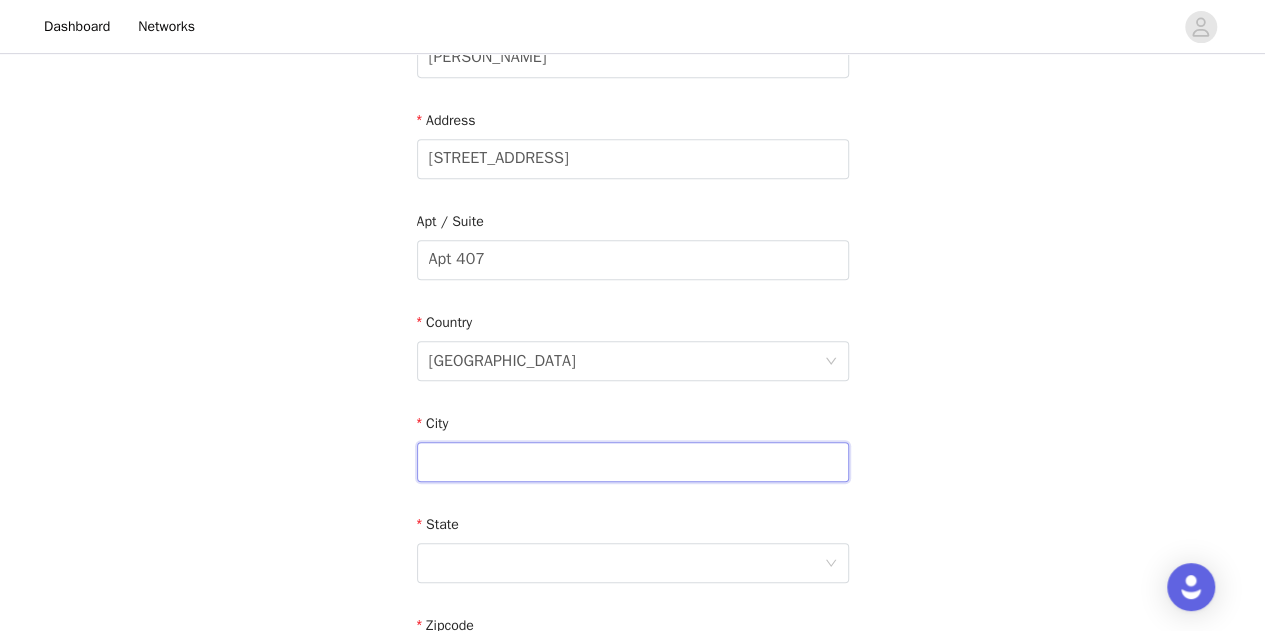 click at bounding box center [633, 462] 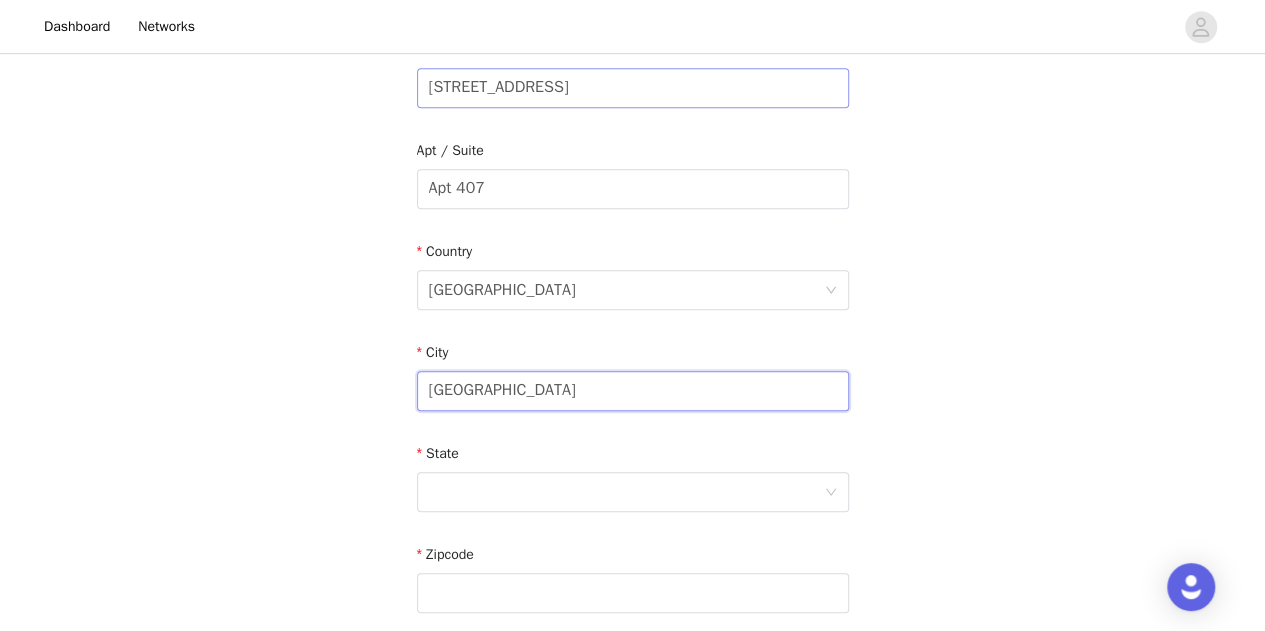 scroll, scrollTop: 500, scrollLeft: 0, axis: vertical 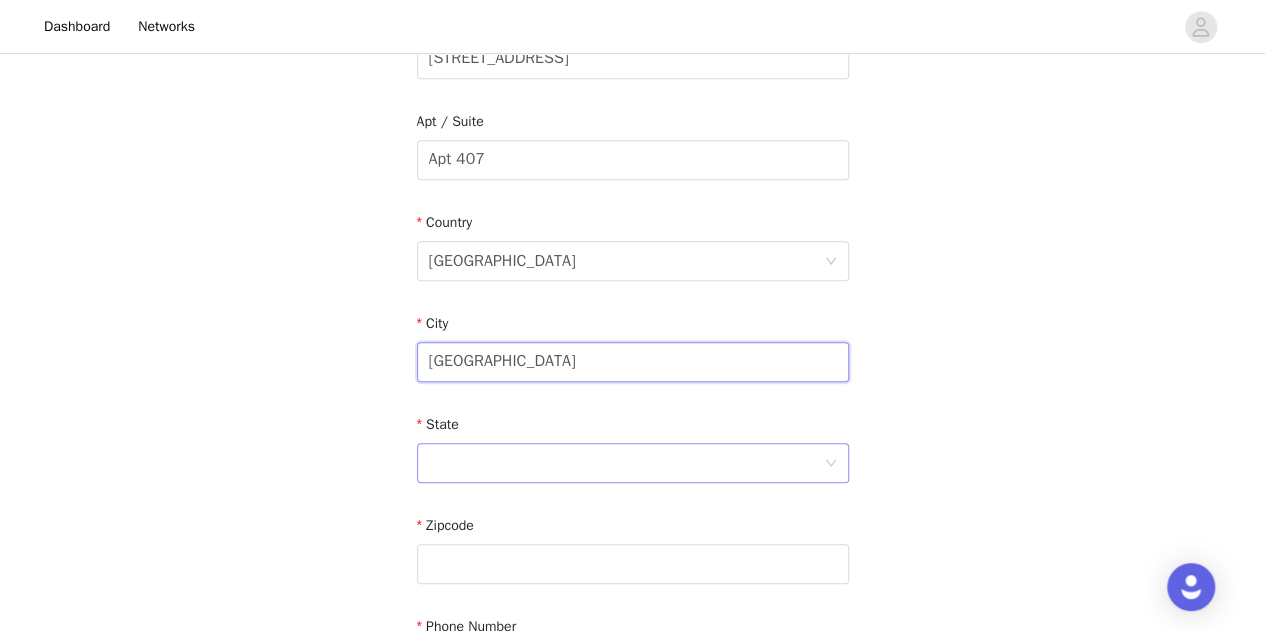 type on "[GEOGRAPHIC_DATA]" 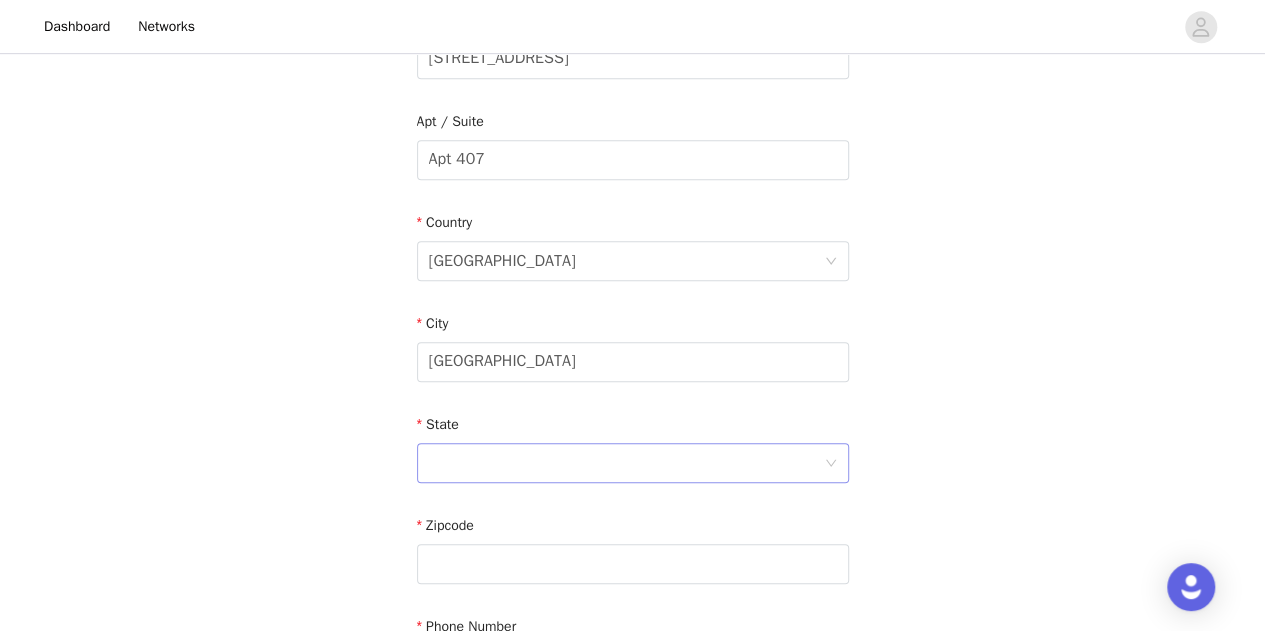 click at bounding box center [626, 463] 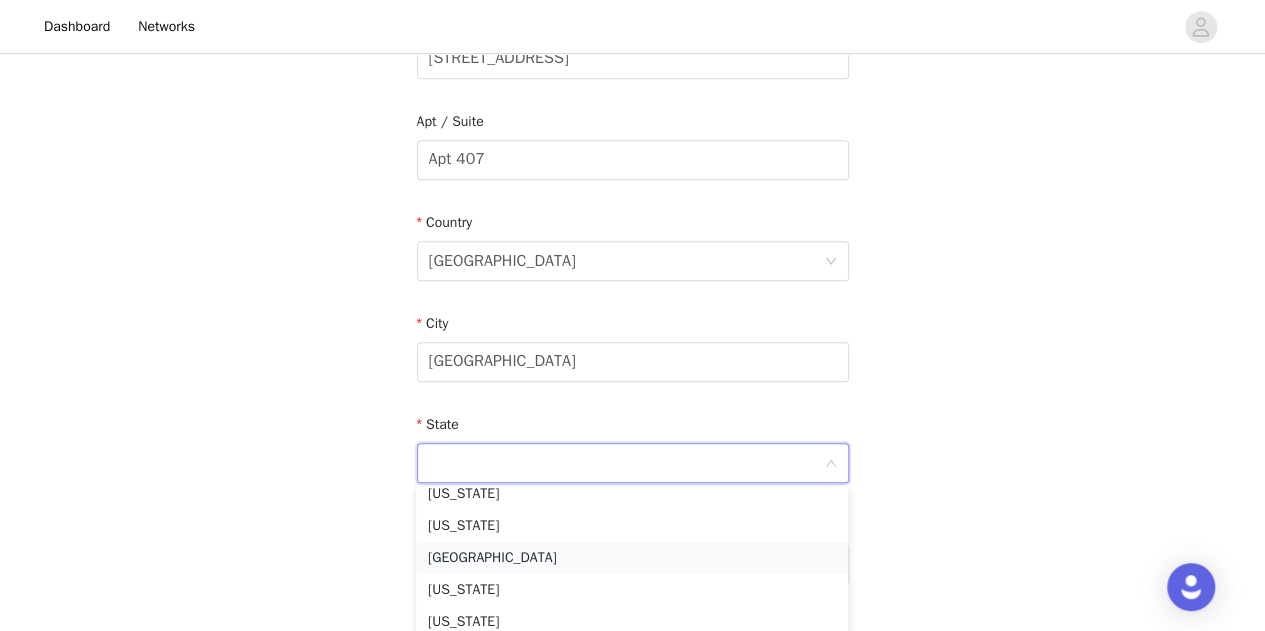 scroll, scrollTop: 1742, scrollLeft: 0, axis: vertical 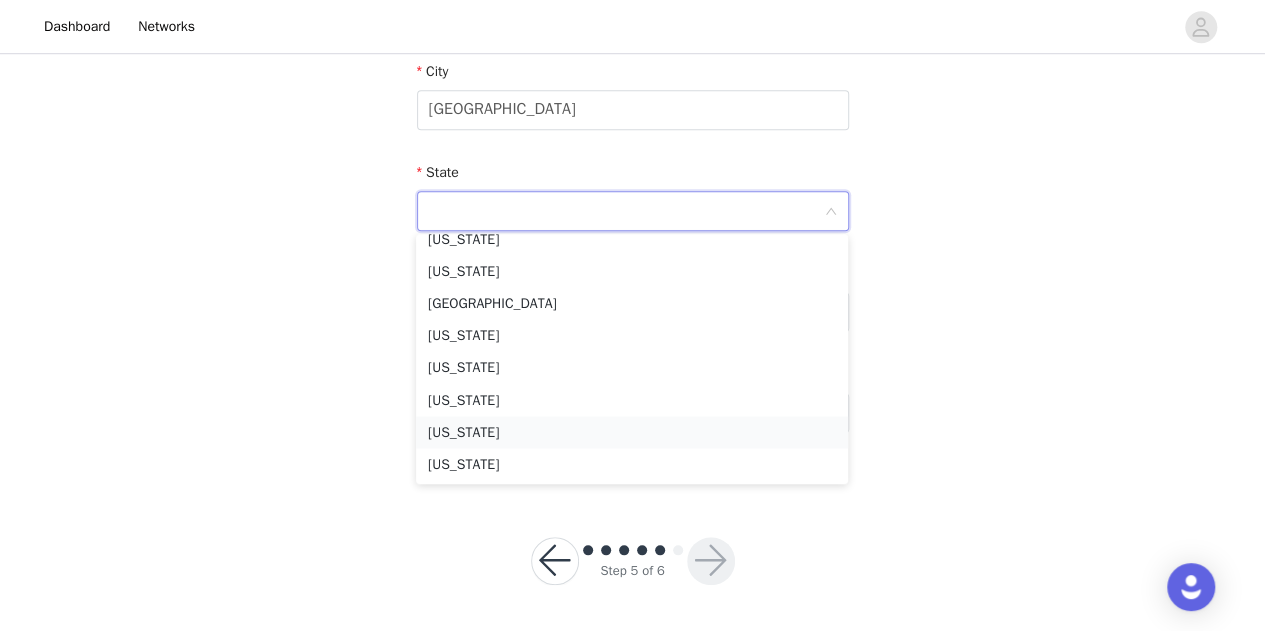 click on "[US_STATE]" at bounding box center (632, 432) 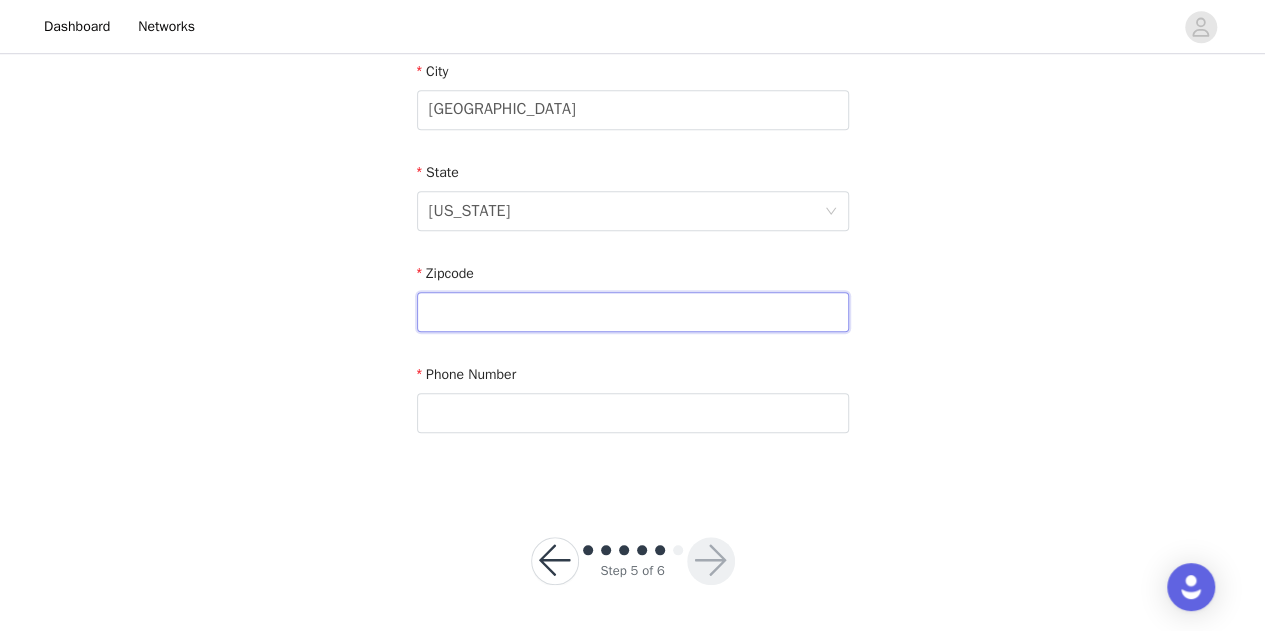 click at bounding box center [633, 312] 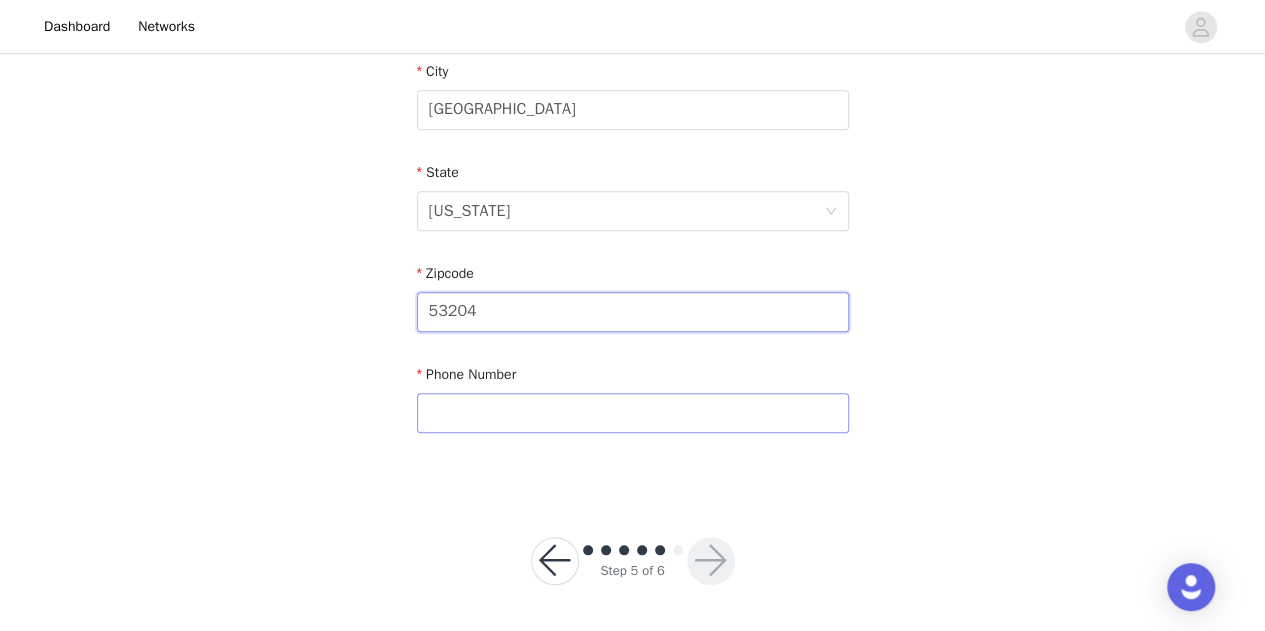 type on "53204" 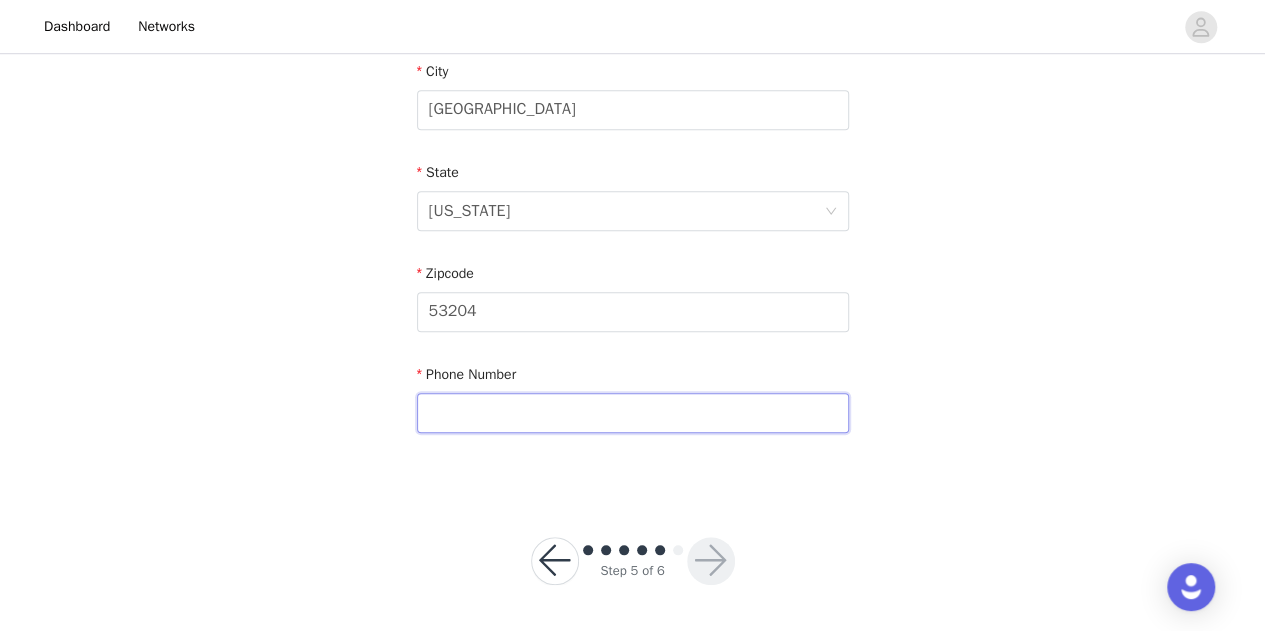 click at bounding box center (633, 413) 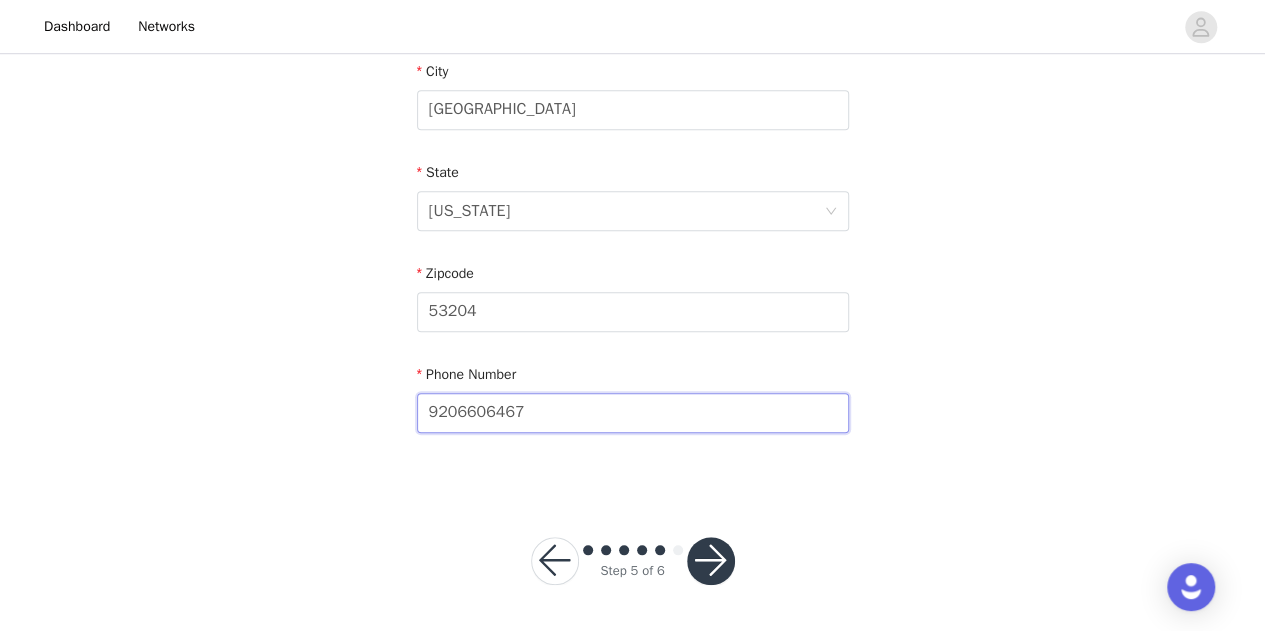 type on "9206606467" 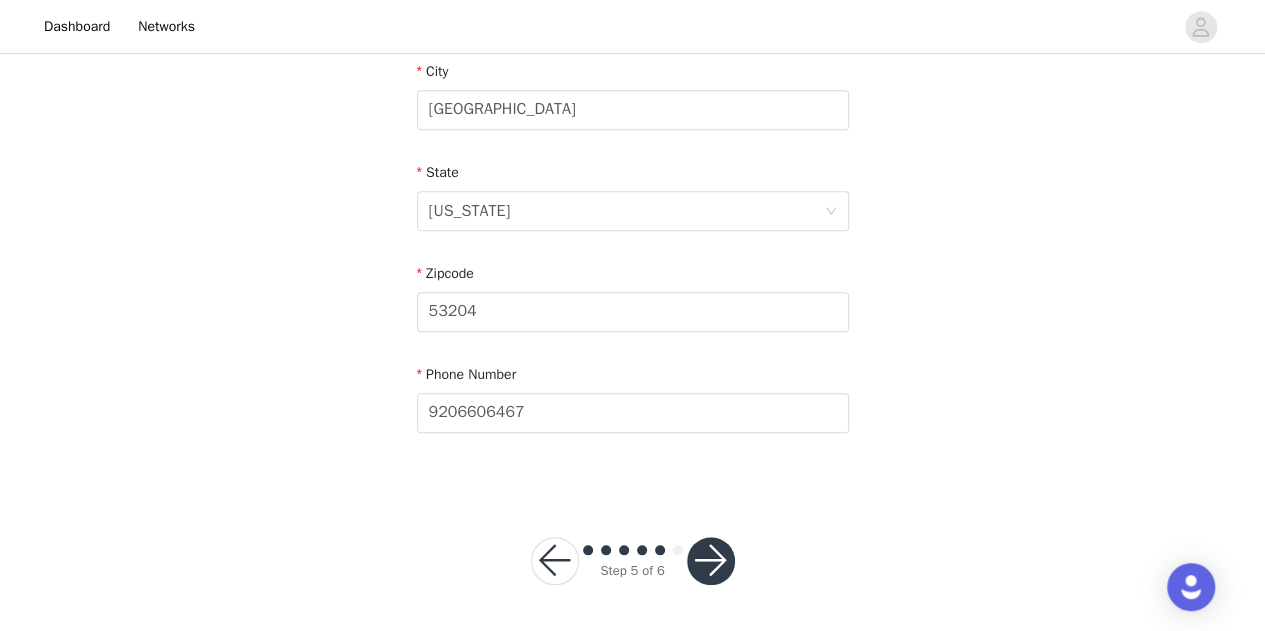click on "Email [EMAIL_ADDRESS][DOMAIN_NAME]   First Name [PERSON_NAME]   Last Name [PERSON_NAME]   Address [STREET_ADDRESS][US_STATE]   Phone Number [PHONE_NUMBER]" at bounding box center [633, -52] 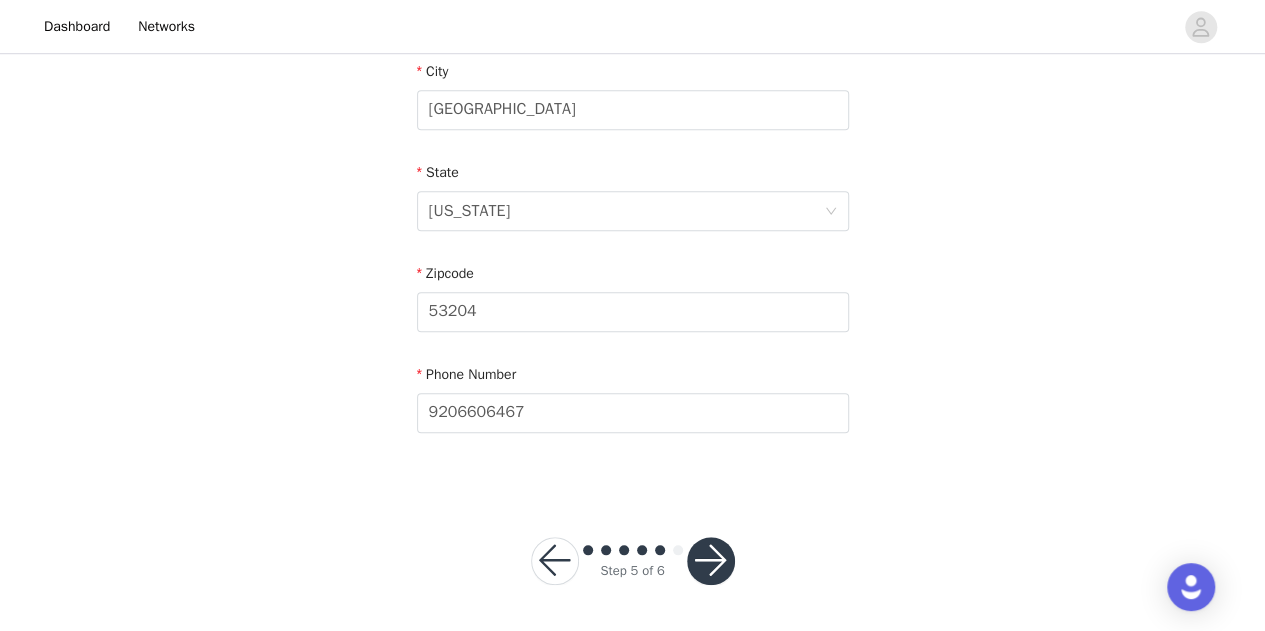 click at bounding box center (555, 561) 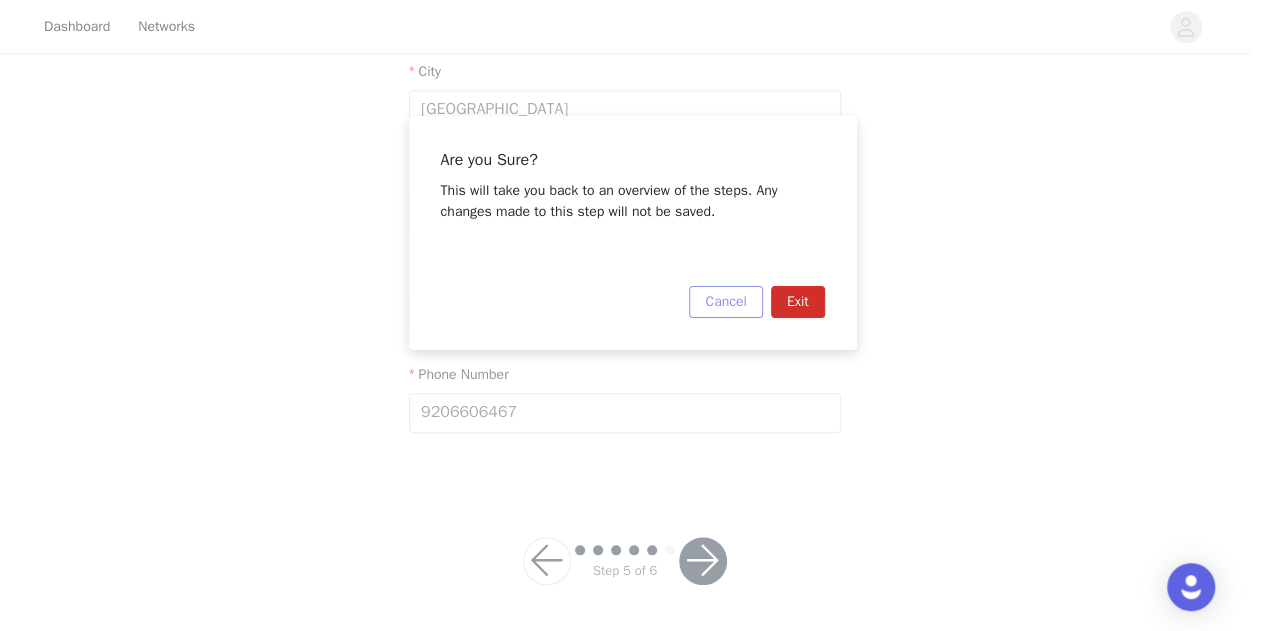 click on "Cancel" at bounding box center [725, 302] 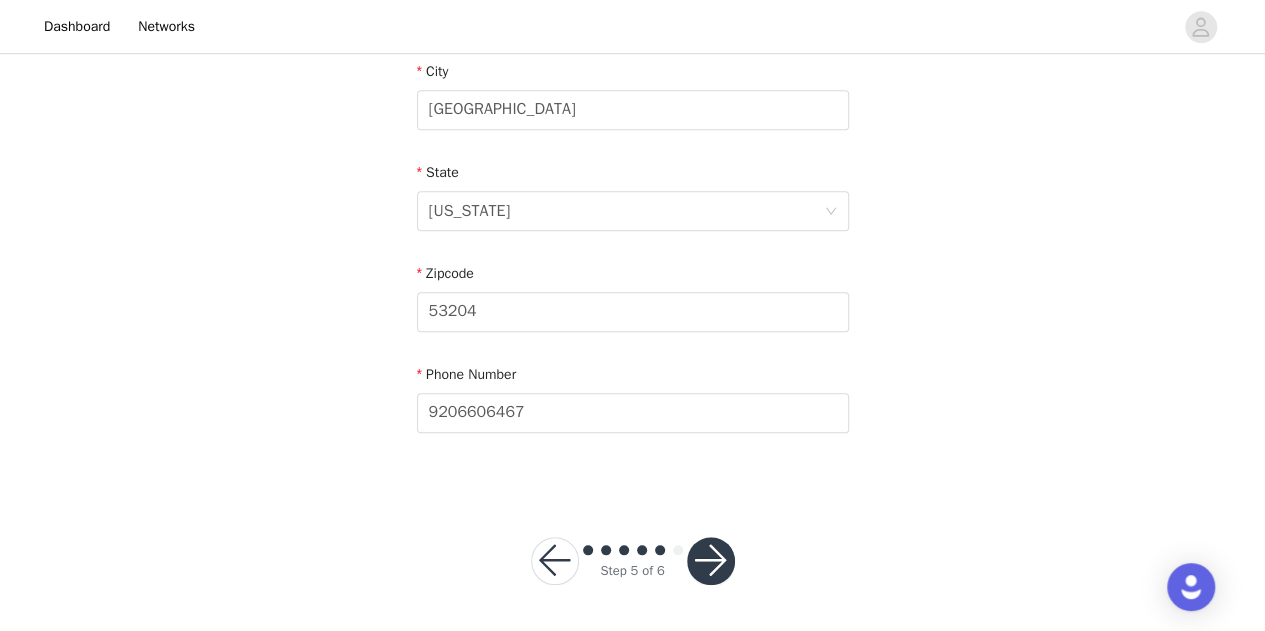 click at bounding box center (711, 561) 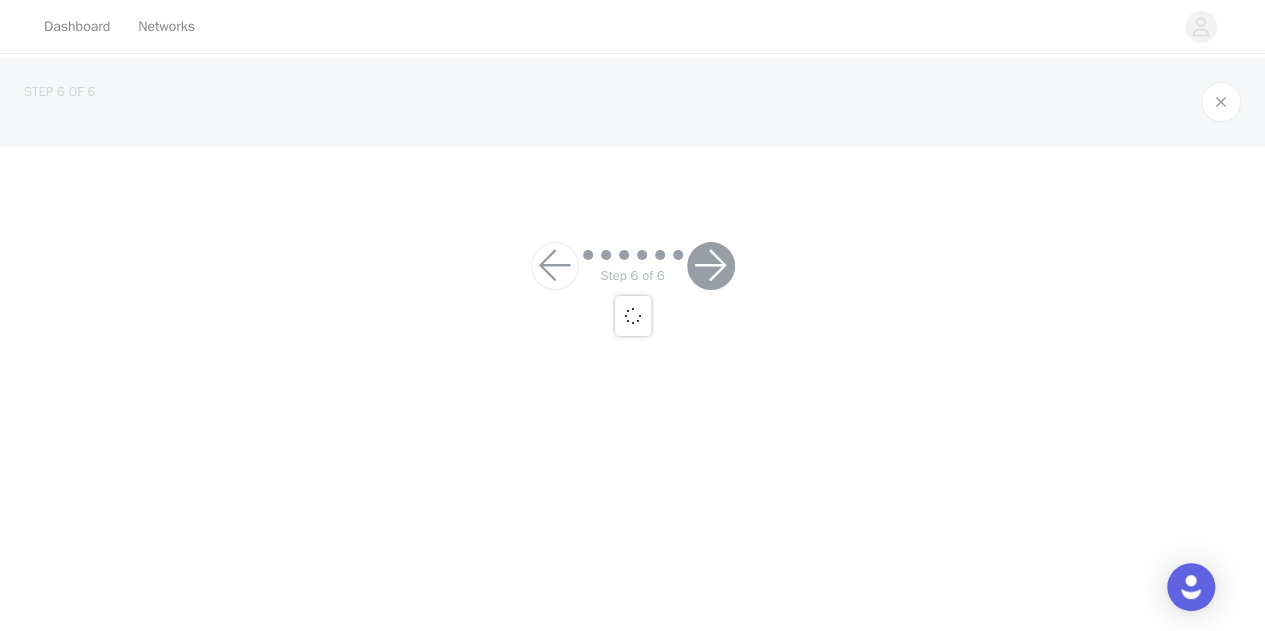 scroll, scrollTop: 0, scrollLeft: 0, axis: both 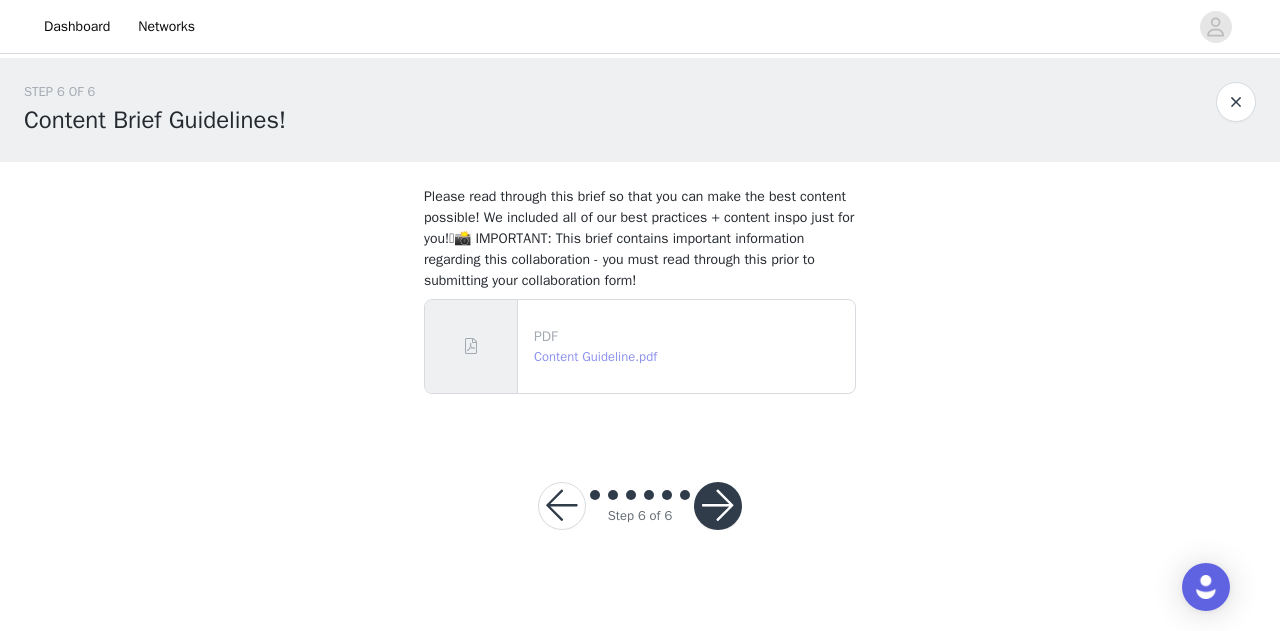 click on "Content Guideline.pdf" at bounding box center (595, 356) 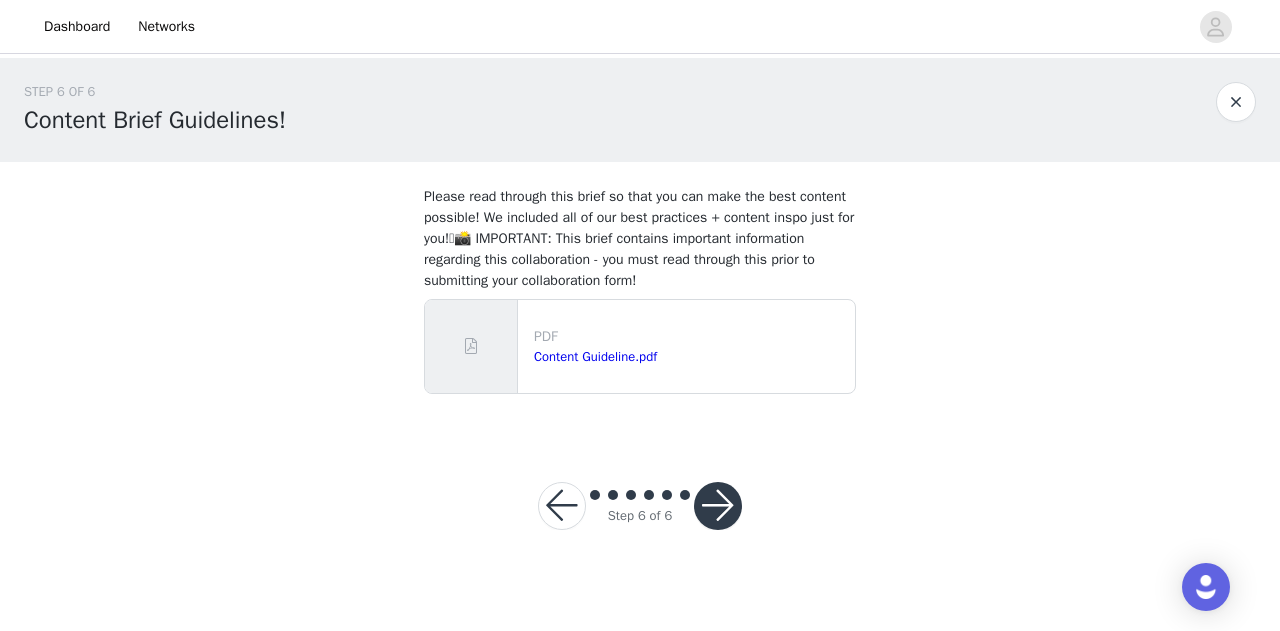 click at bounding box center [718, 506] 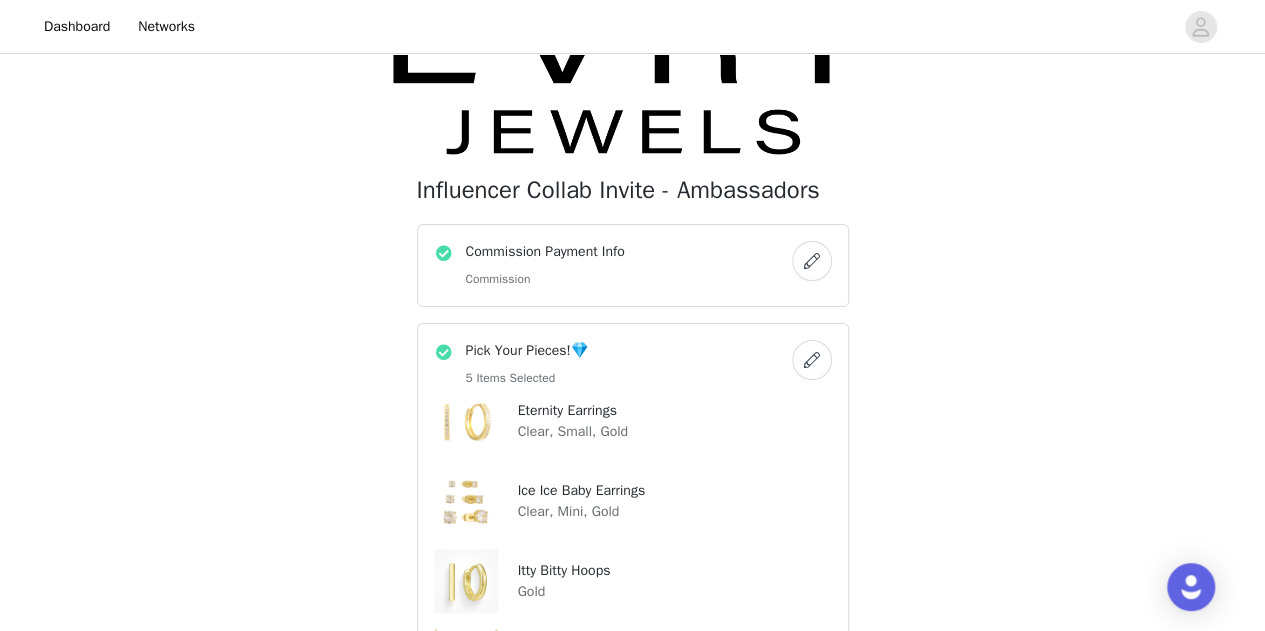 scroll, scrollTop: 100, scrollLeft: 0, axis: vertical 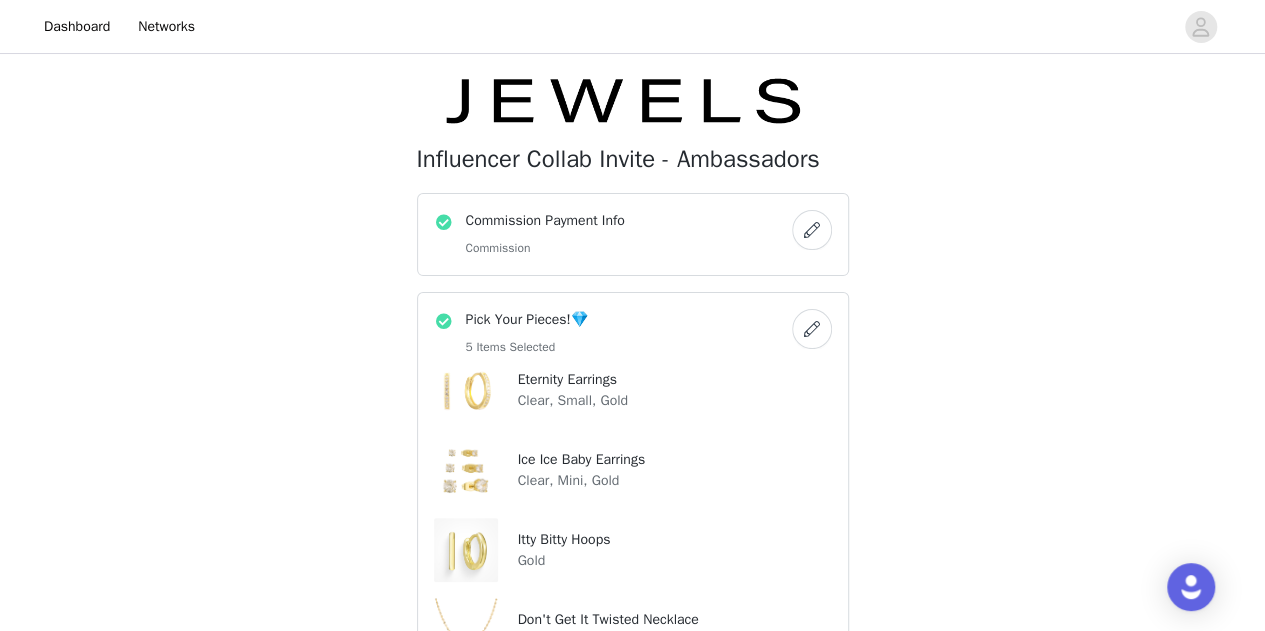 click on "Commission Payment Info   Commission" at bounding box center [545, 234] 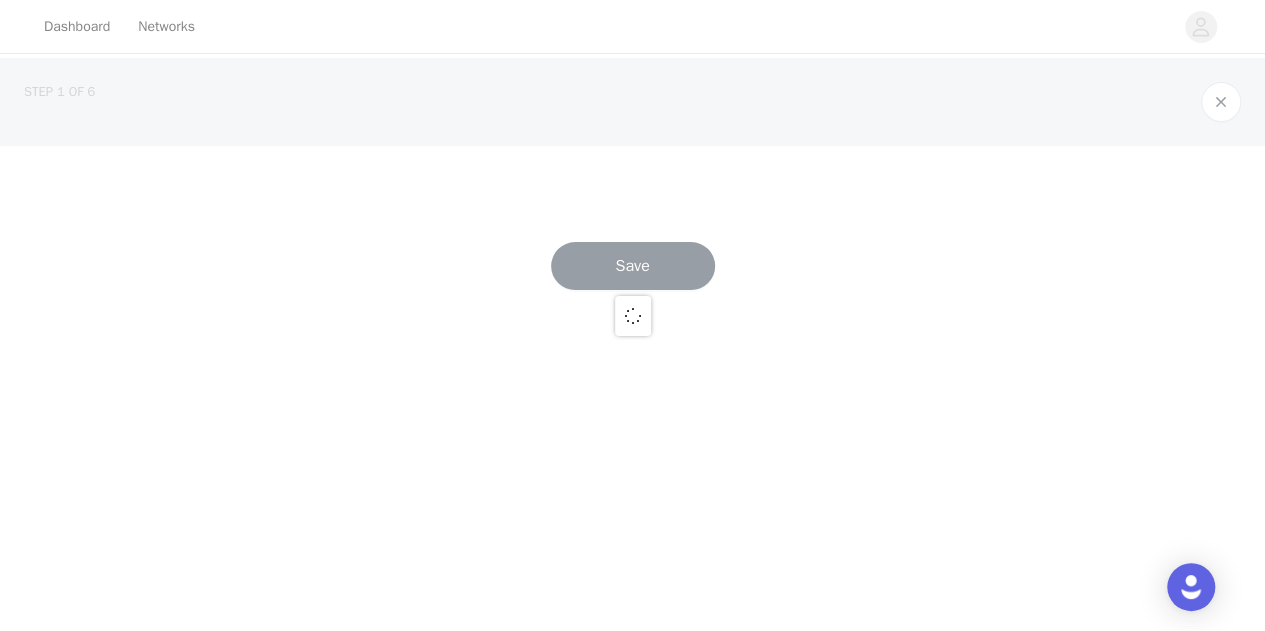 scroll, scrollTop: 0, scrollLeft: 0, axis: both 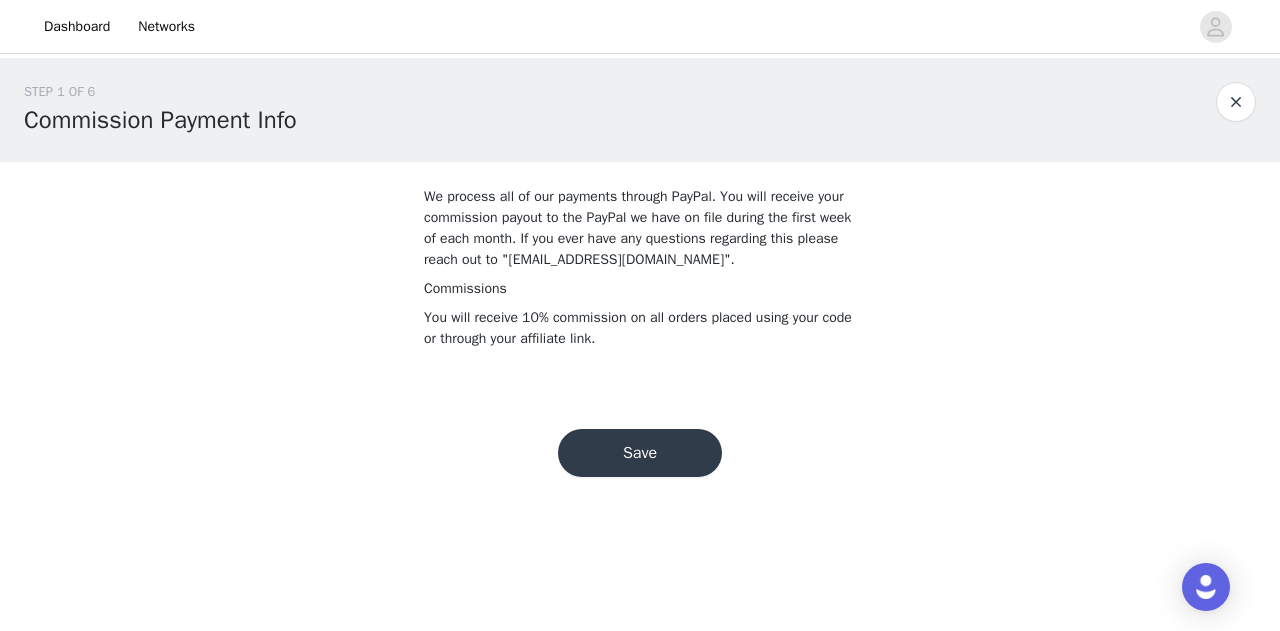 click on "Save" at bounding box center [640, 453] 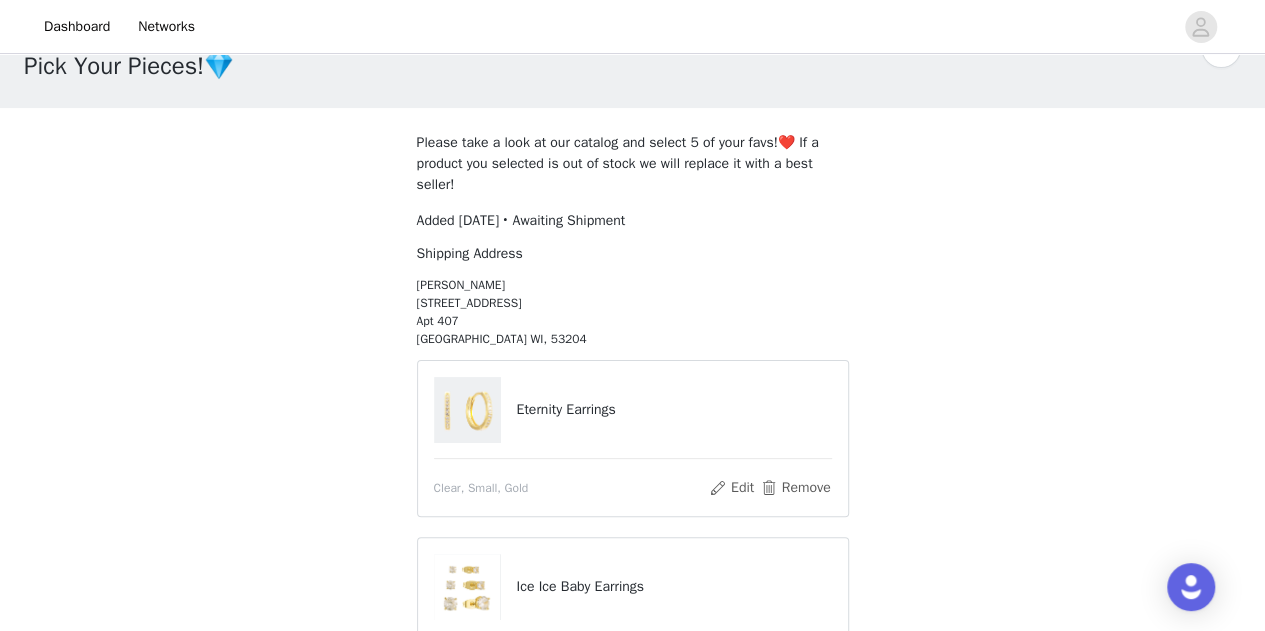 scroll, scrollTop: 0, scrollLeft: 0, axis: both 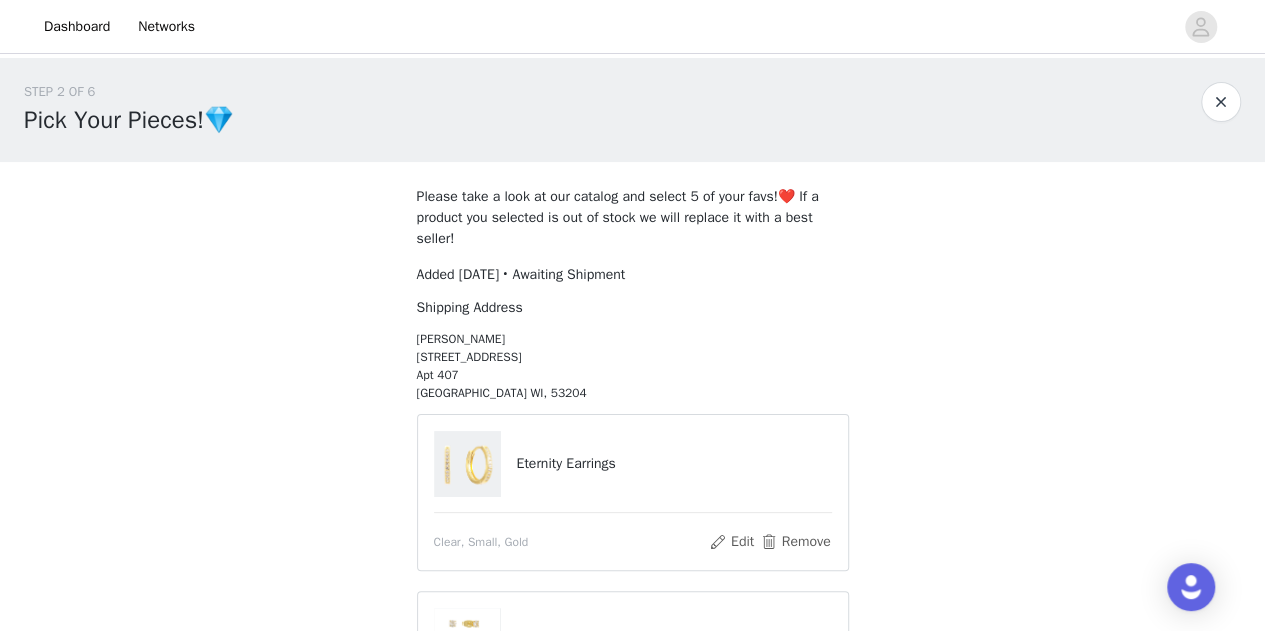 click at bounding box center (1221, 102) 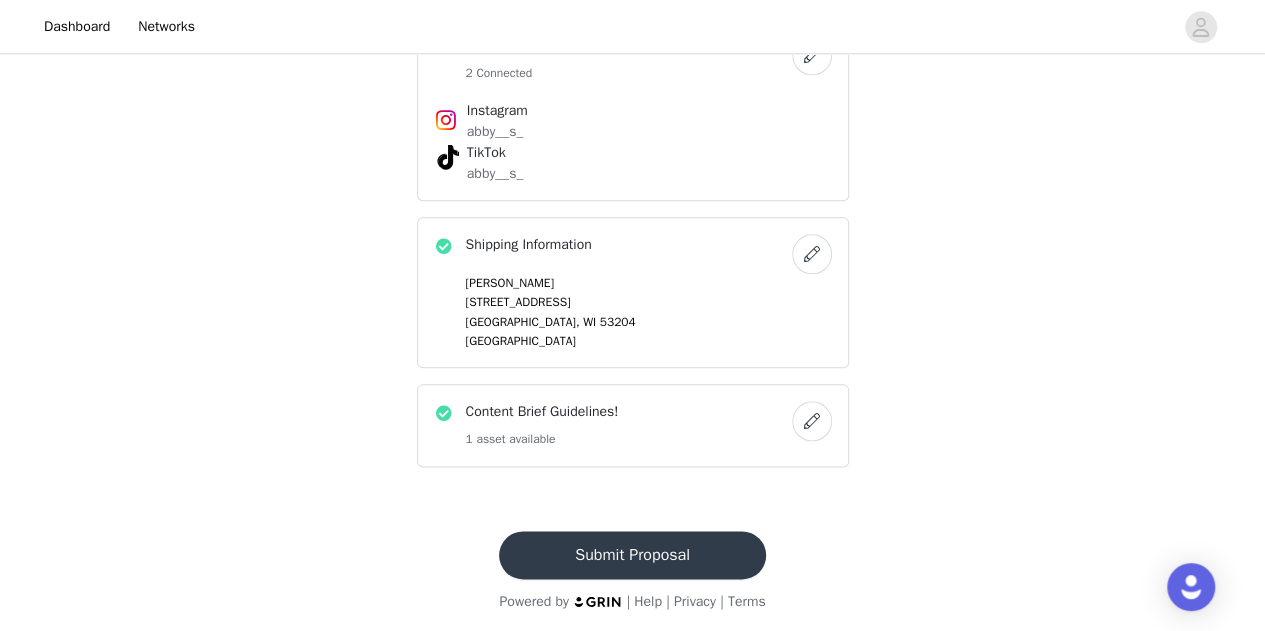 click on "Submit Proposal" at bounding box center [632, 555] 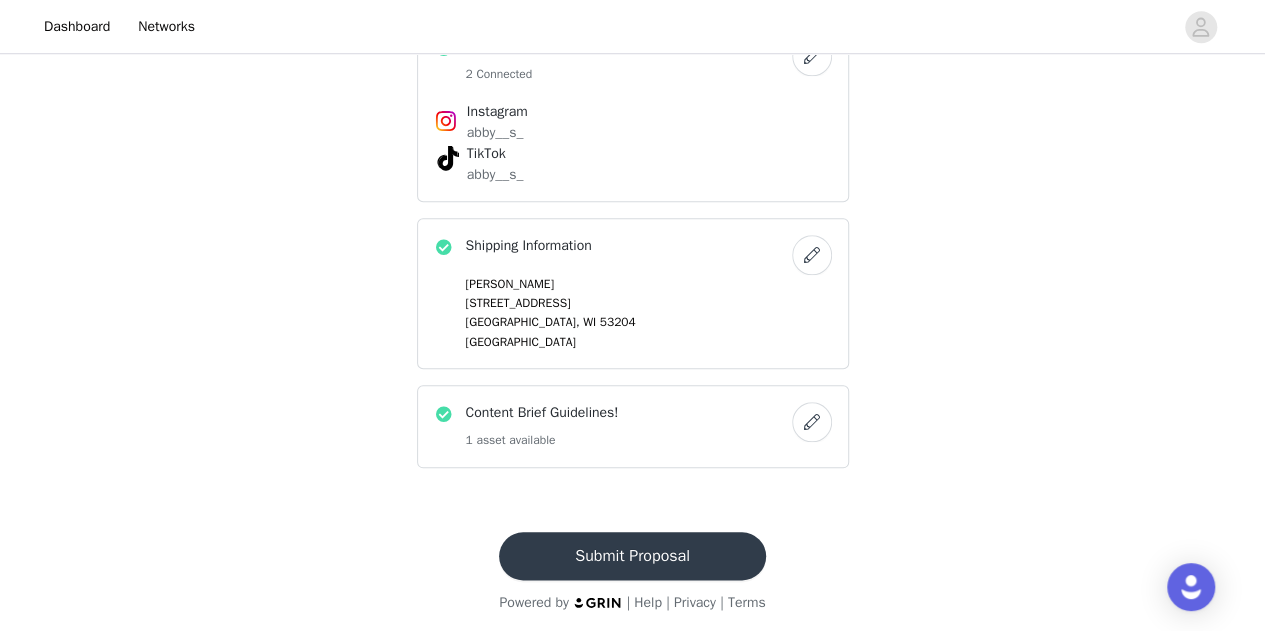 scroll, scrollTop: 0, scrollLeft: 0, axis: both 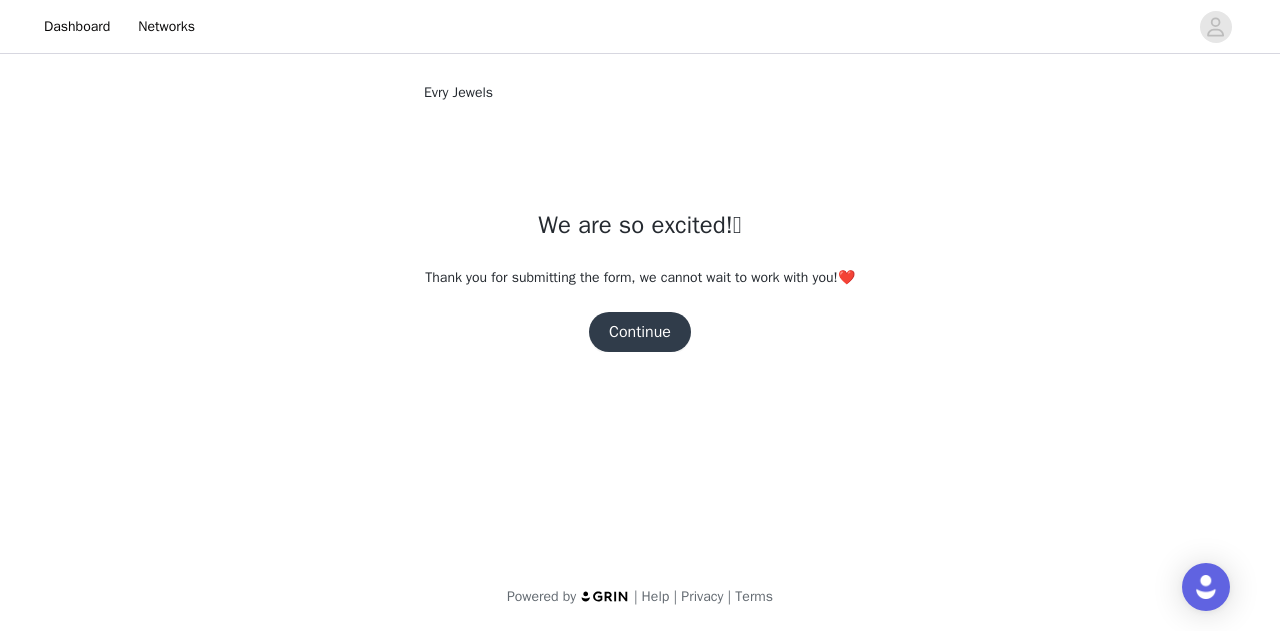 click on "Continue" at bounding box center (640, 332) 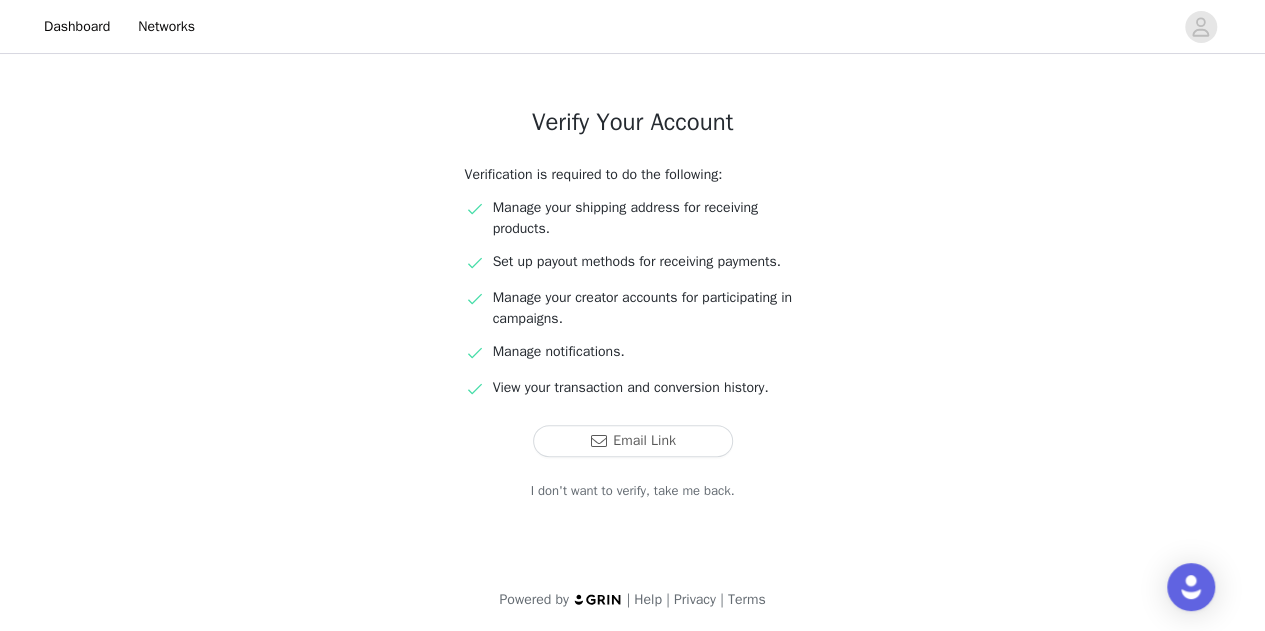 scroll, scrollTop: 108, scrollLeft: 0, axis: vertical 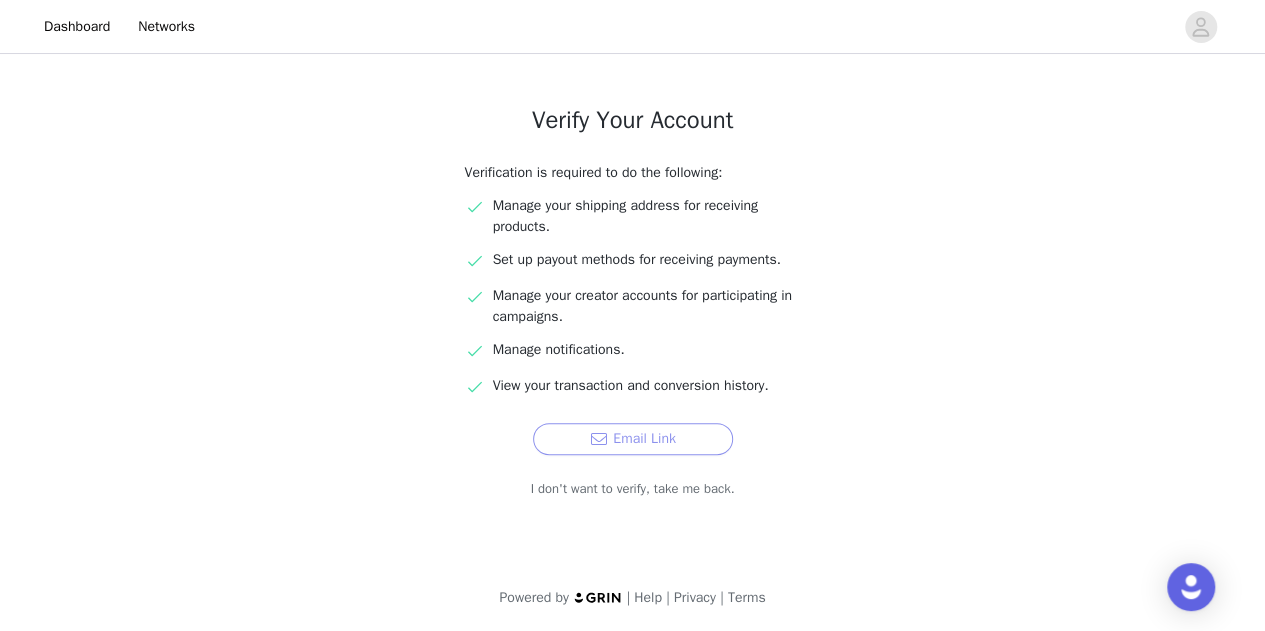 click on "Email Link" at bounding box center [633, 439] 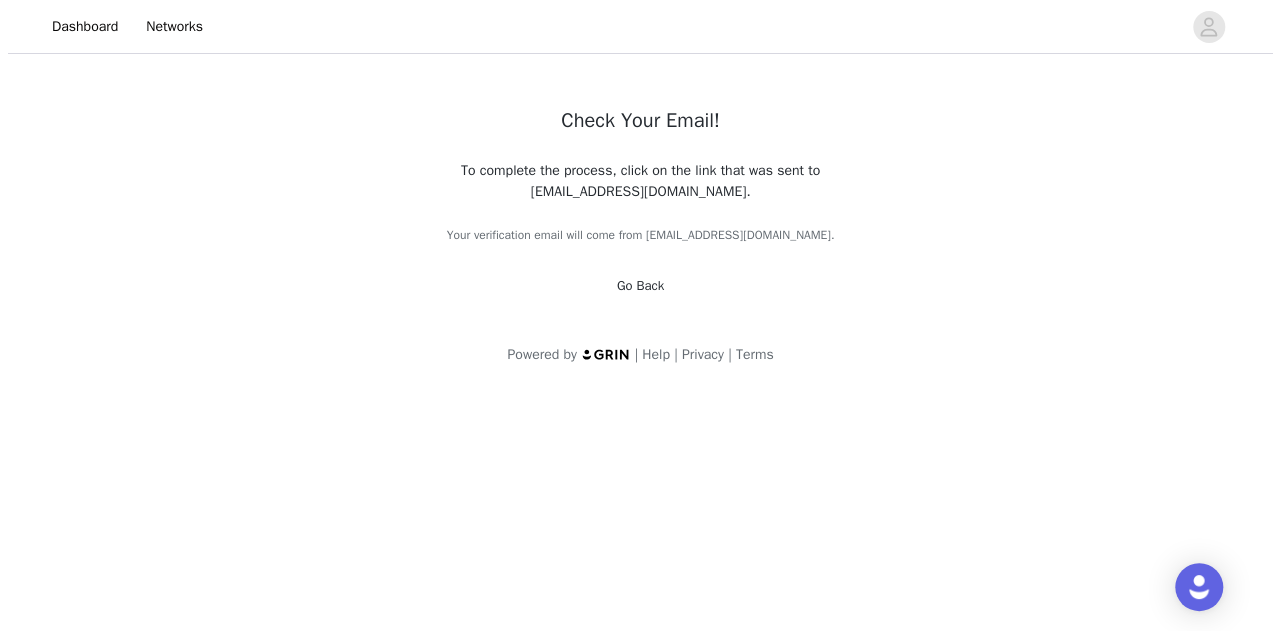 scroll, scrollTop: 0, scrollLeft: 0, axis: both 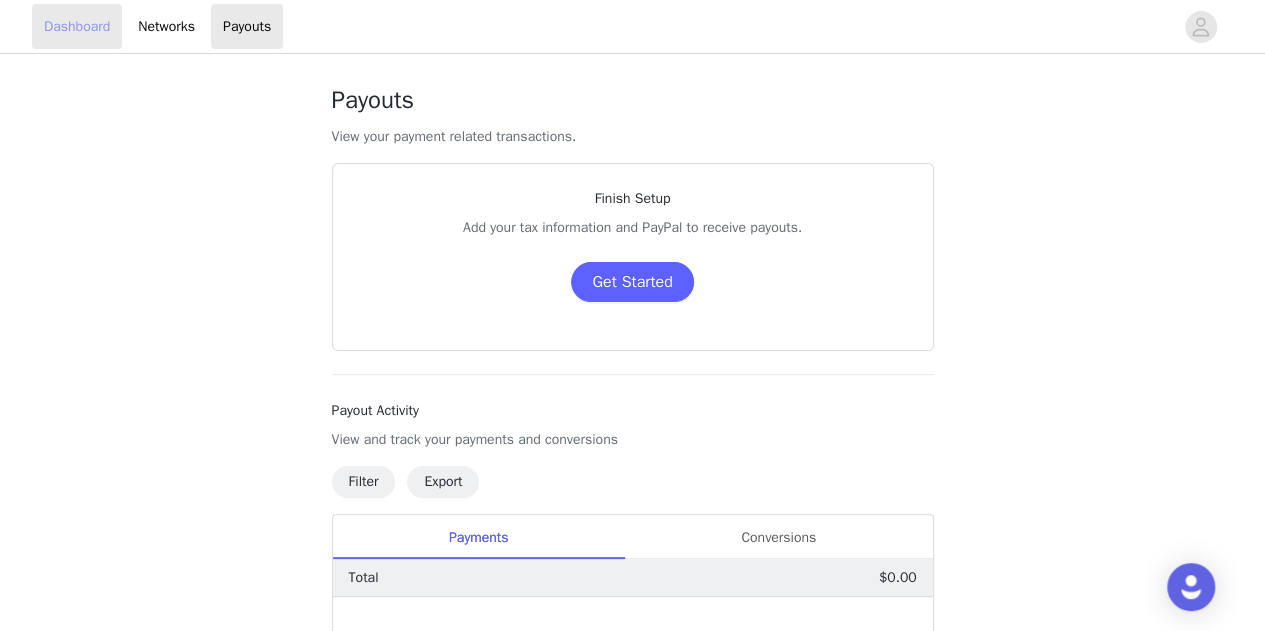 click on "Dashboard" at bounding box center [77, 26] 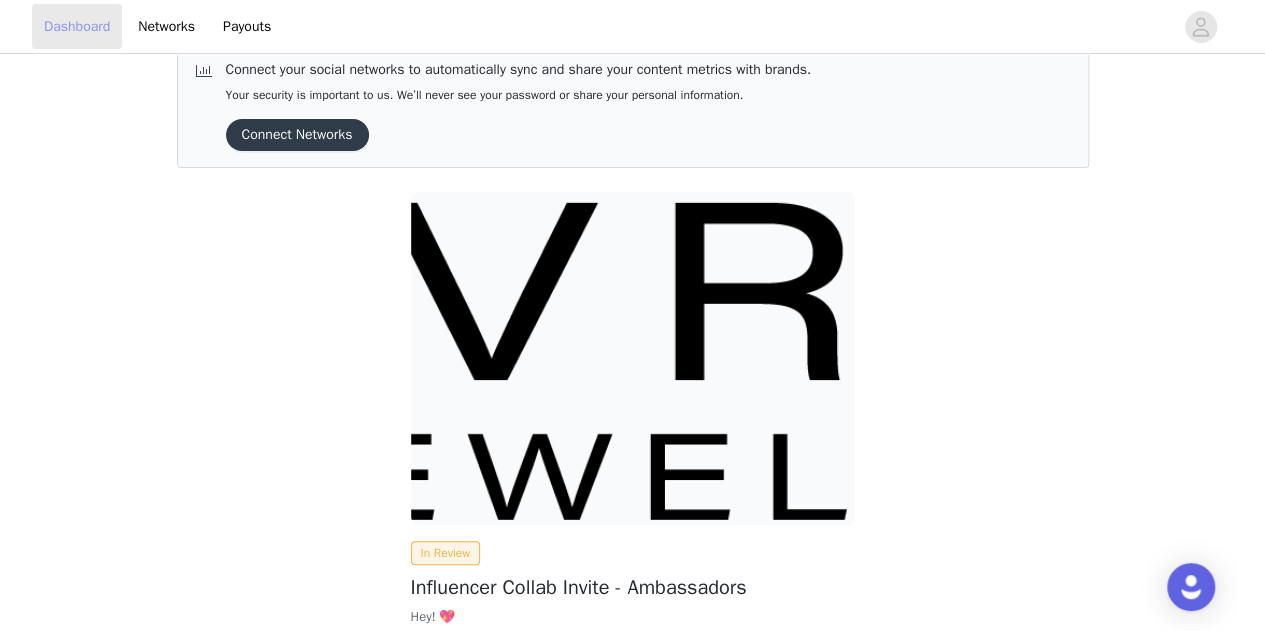 scroll, scrollTop: 243, scrollLeft: 0, axis: vertical 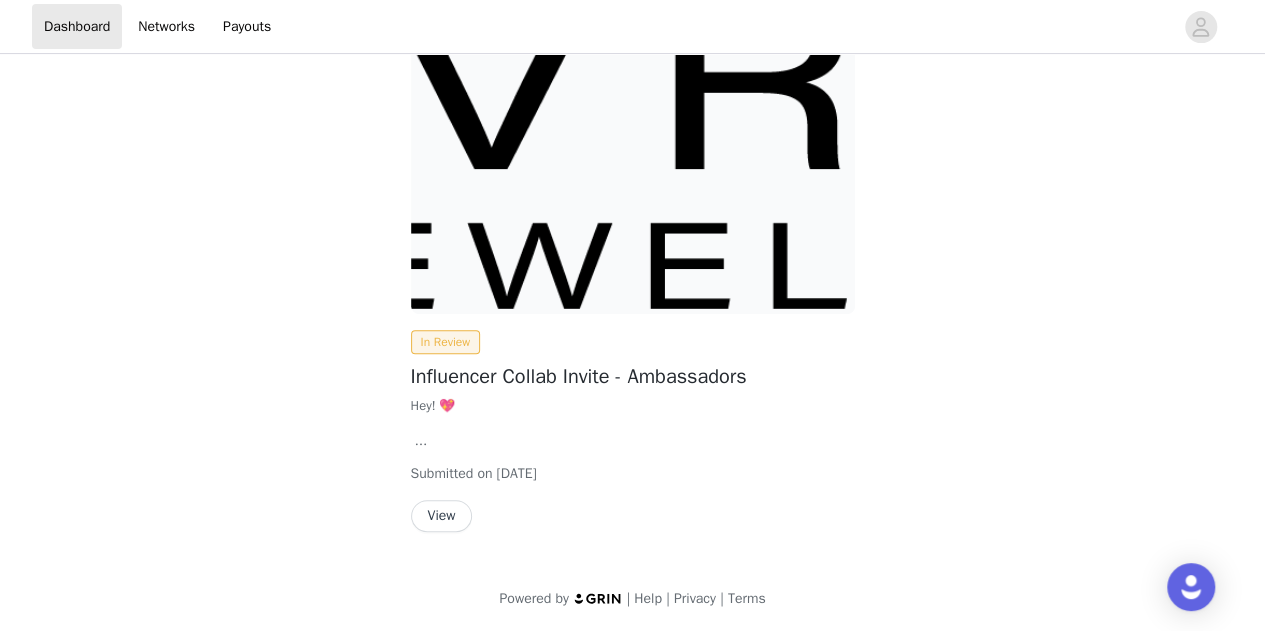 click at bounding box center (633, 147) 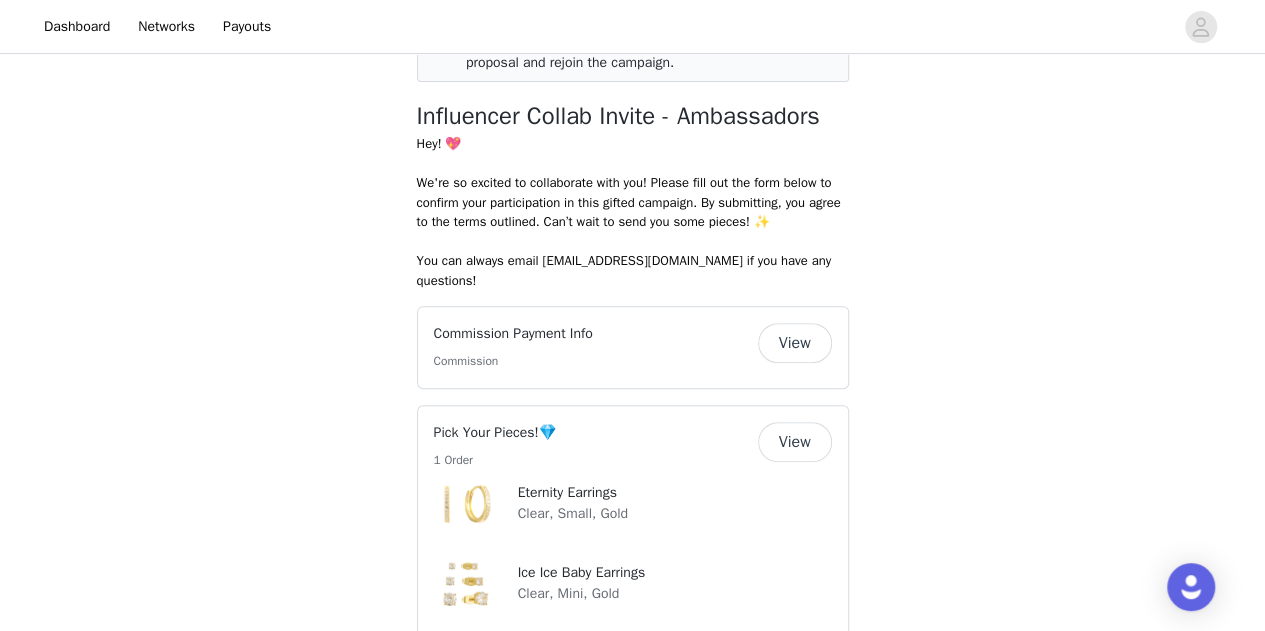scroll, scrollTop: 0, scrollLeft: 0, axis: both 